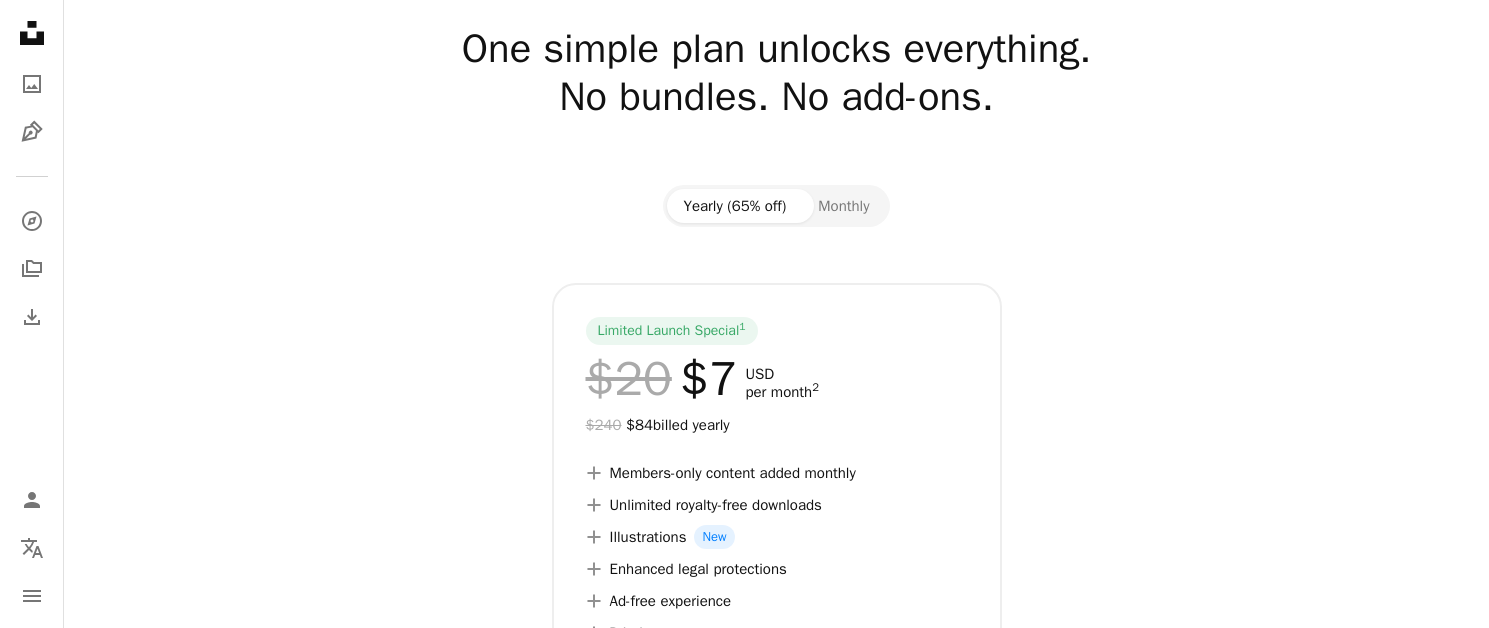 scroll, scrollTop: 72, scrollLeft: 0, axis: vertical 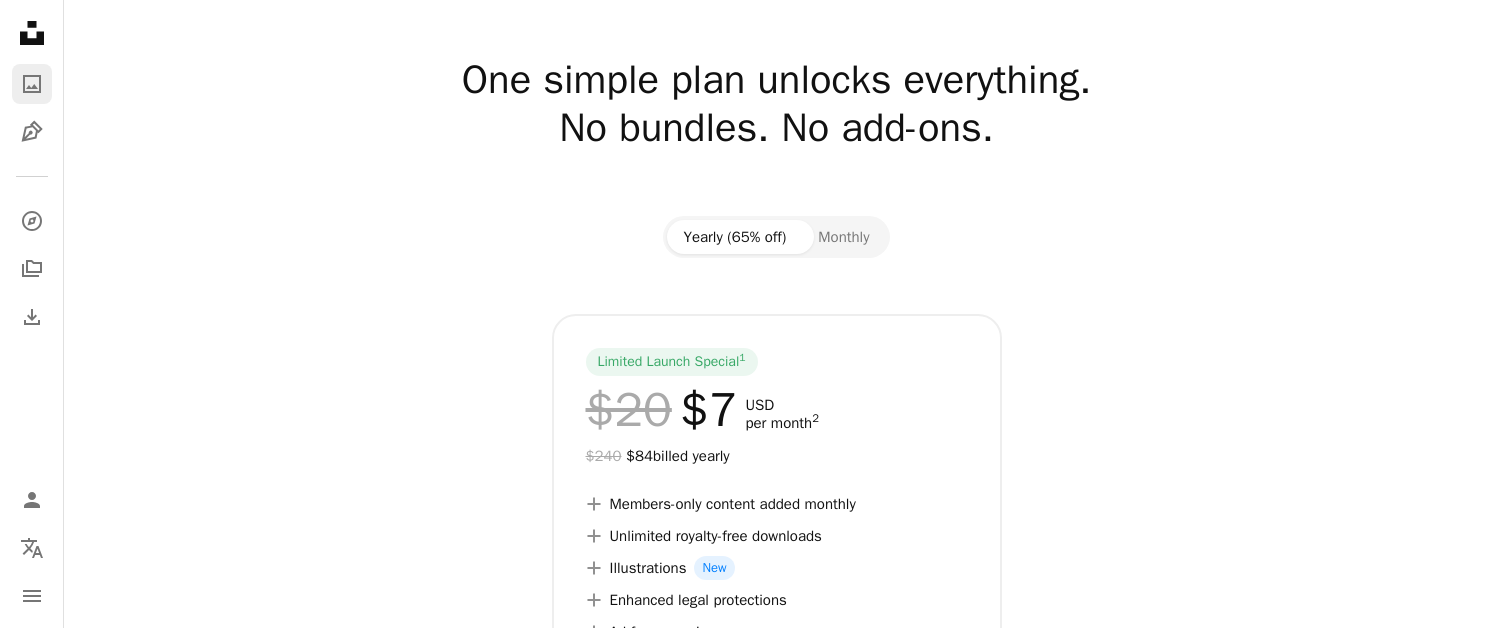 click on "A photo" 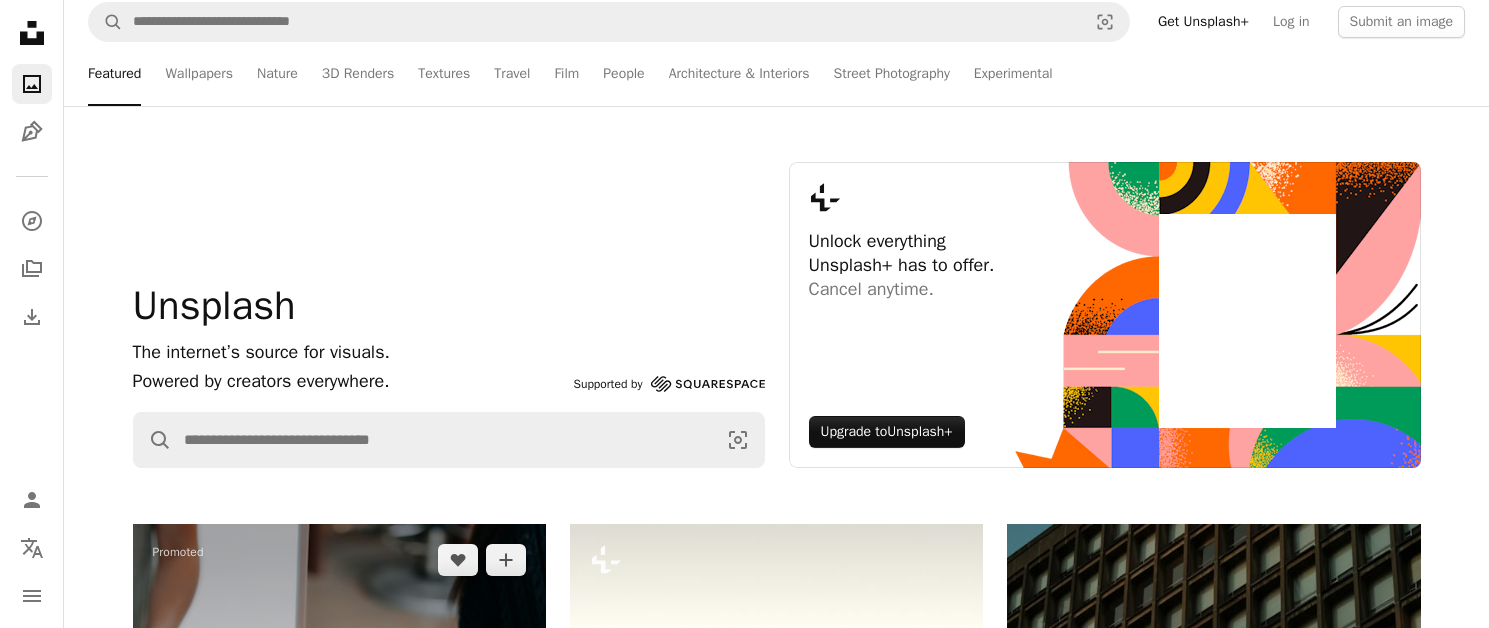 scroll, scrollTop: 0, scrollLeft: 0, axis: both 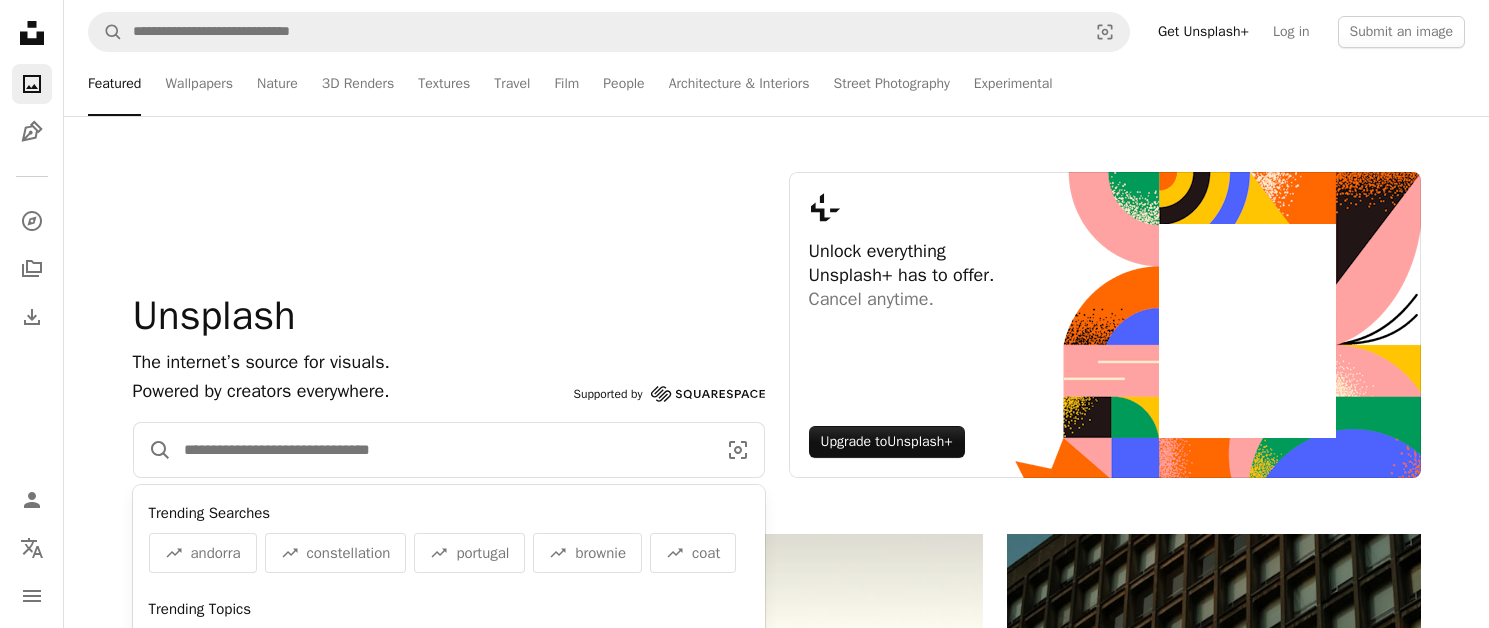 click at bounding box center (442, 450) 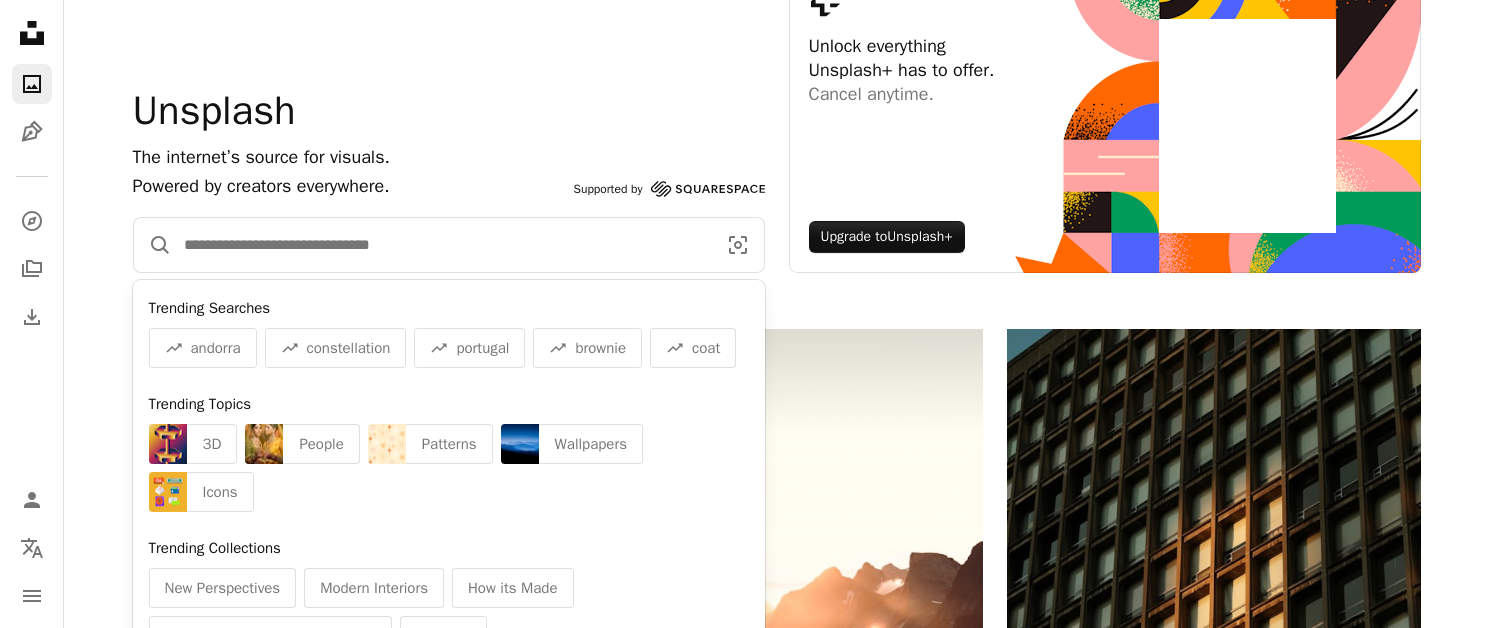 scroll, scrollTop: 207, scrollLeft: 0, axis: vertical 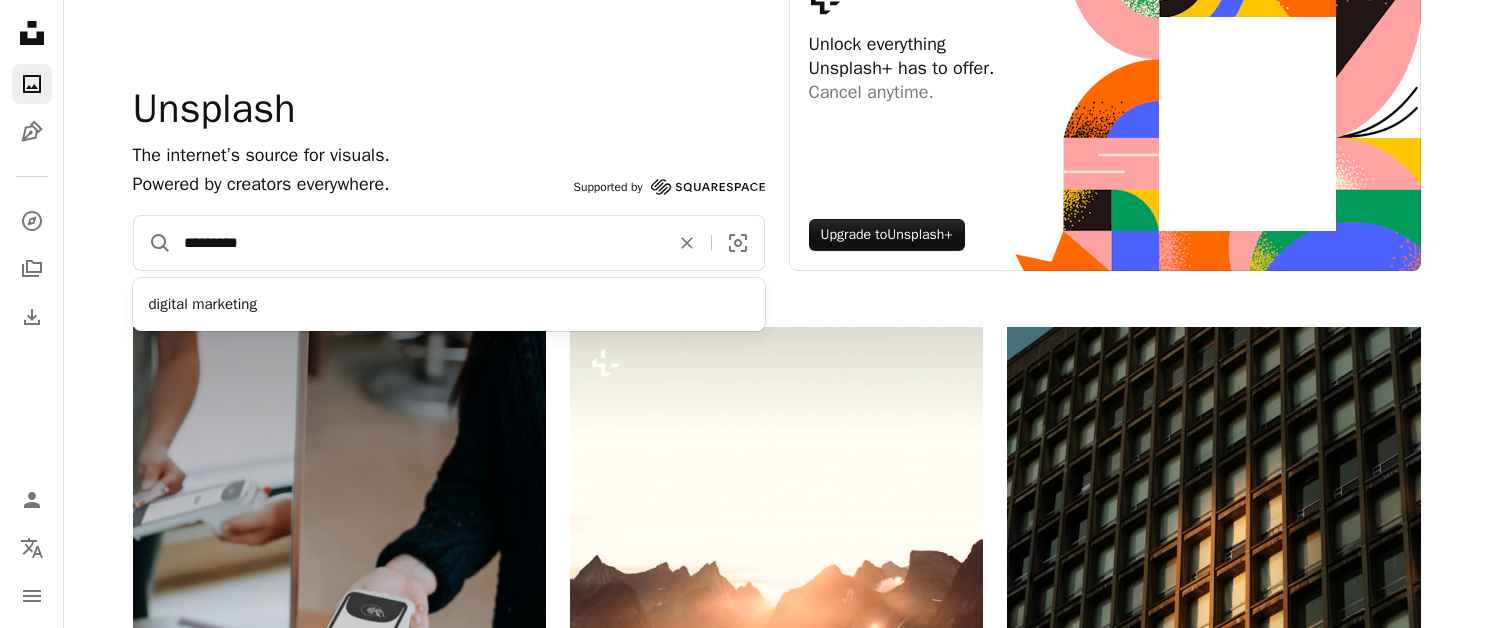 type on "*********" 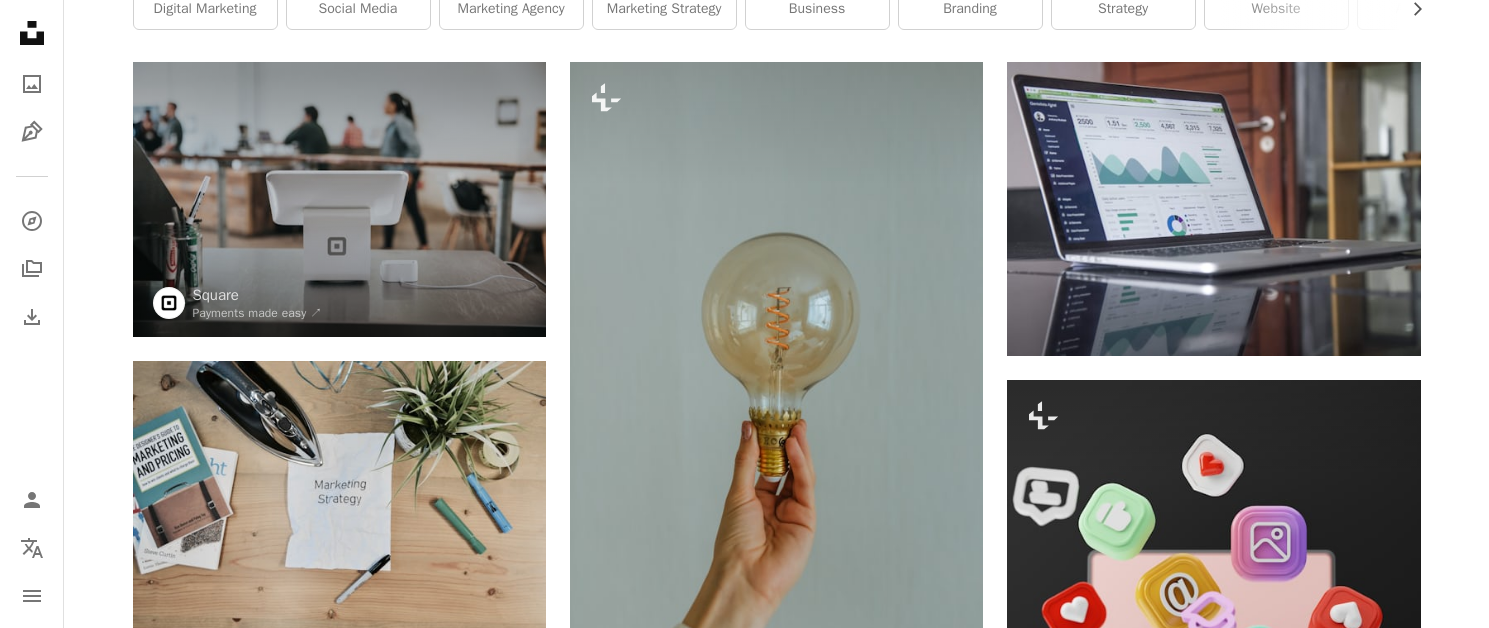 scroll, scrollTop: 0, scrollLeft: 0, axis: both 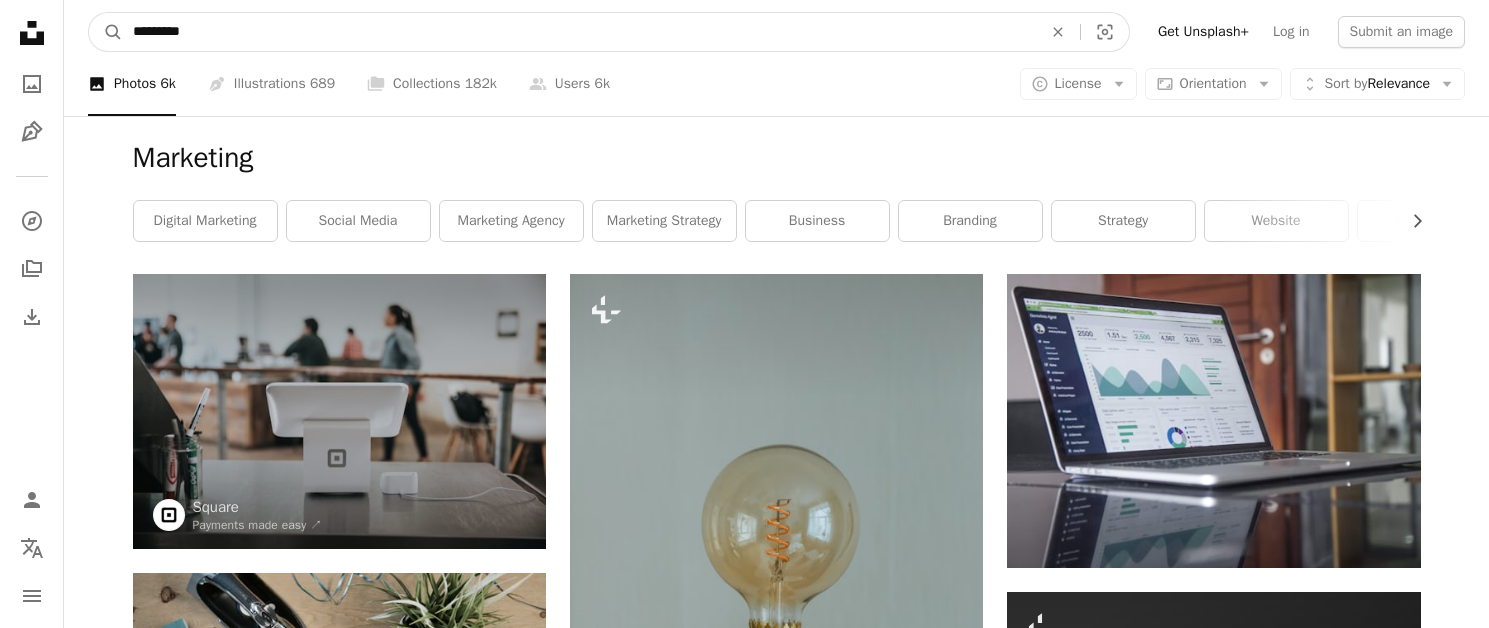 drag, startPoint x: 222, startPoint y: 29, endPoint x: 125, endPoint y: 28, distance: 97.00516 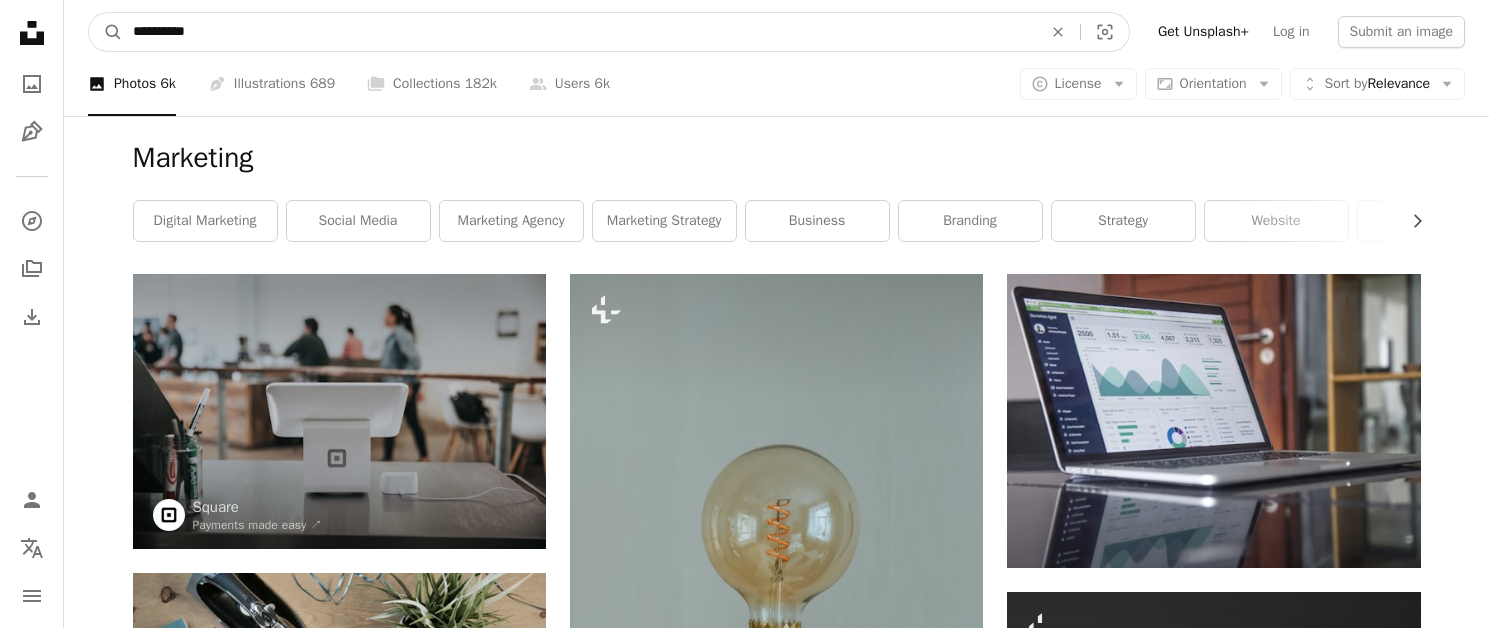 click on "A magnifying glass" at bounding box center [106, 32] 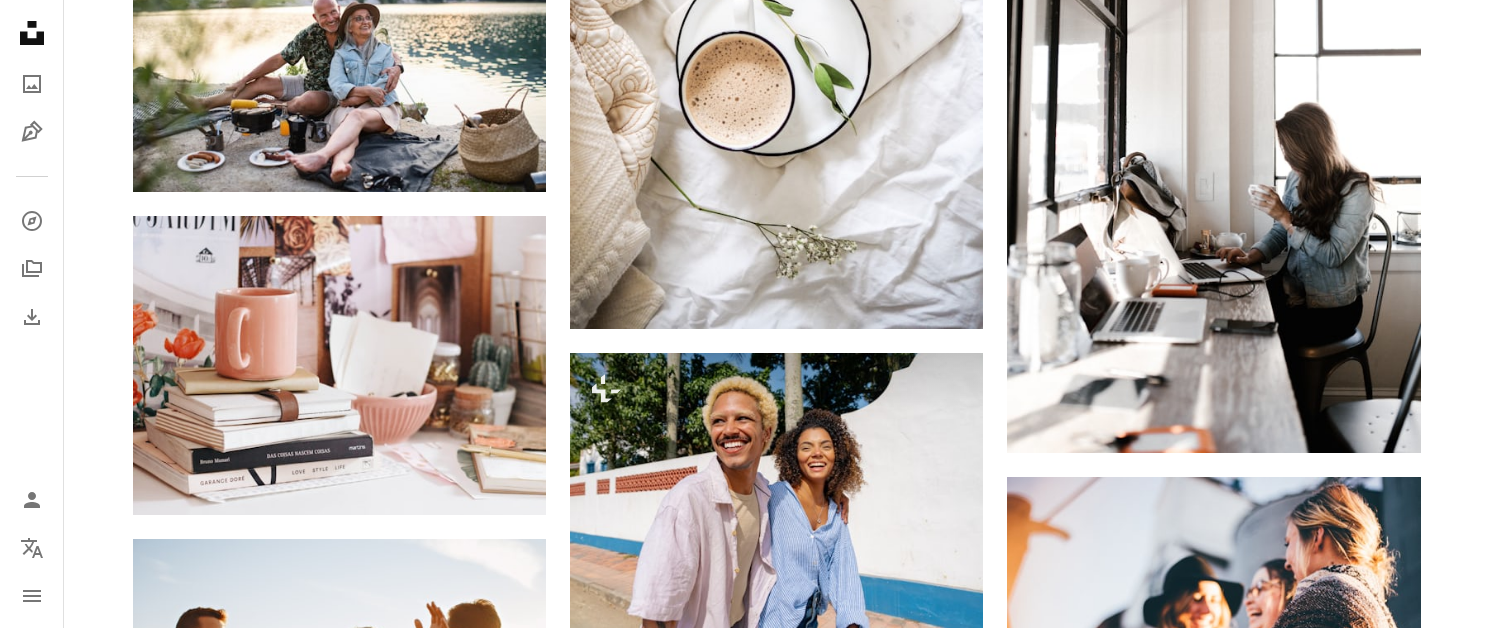 scroll, scrollTop: 0, scrollLeft: 0, axis: both 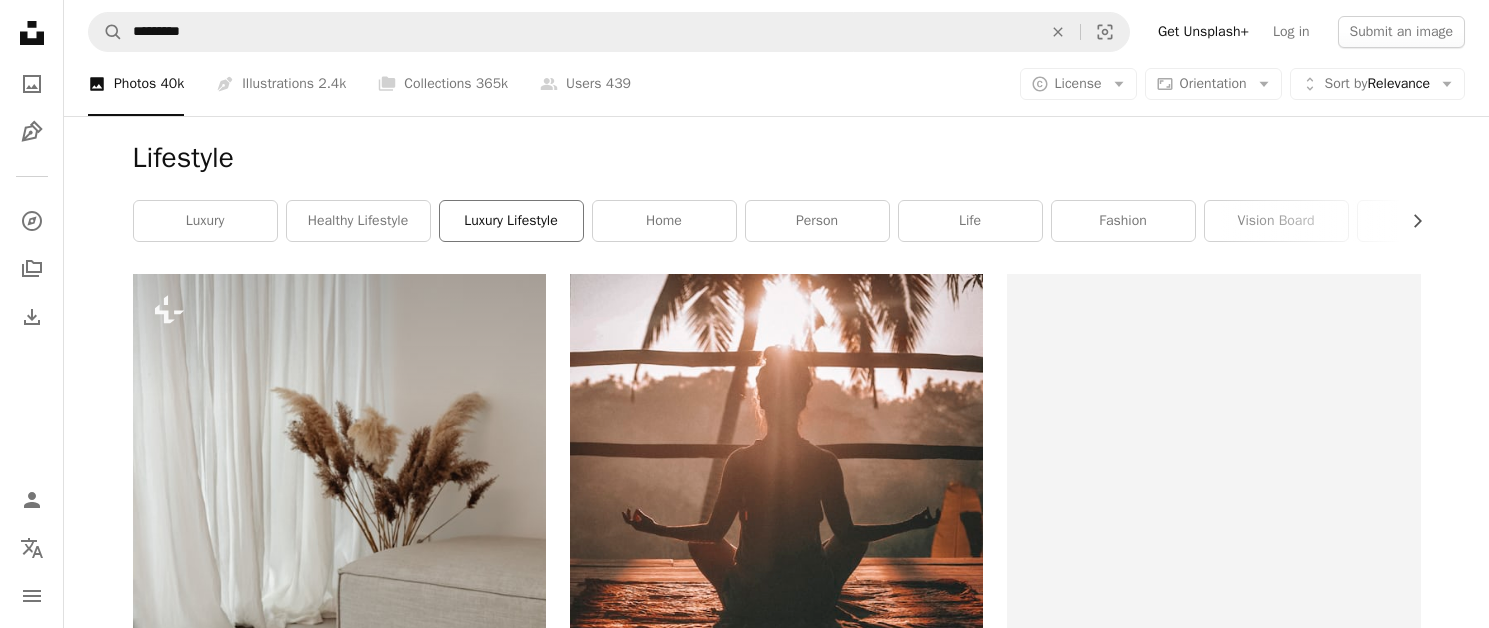 click on "luxury lifestyle" at bounding box center (511, 221) 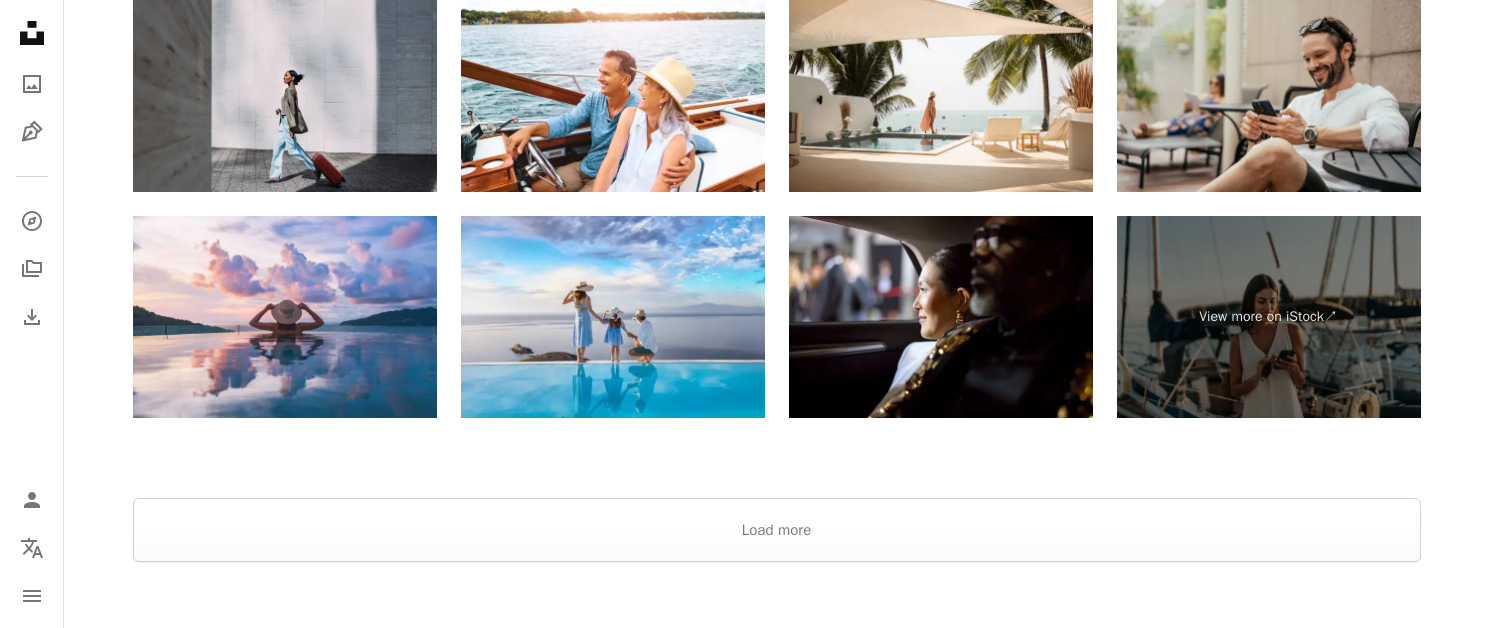scroll, scrollTop: 4953, scrollLeft: 0, axis: vertical 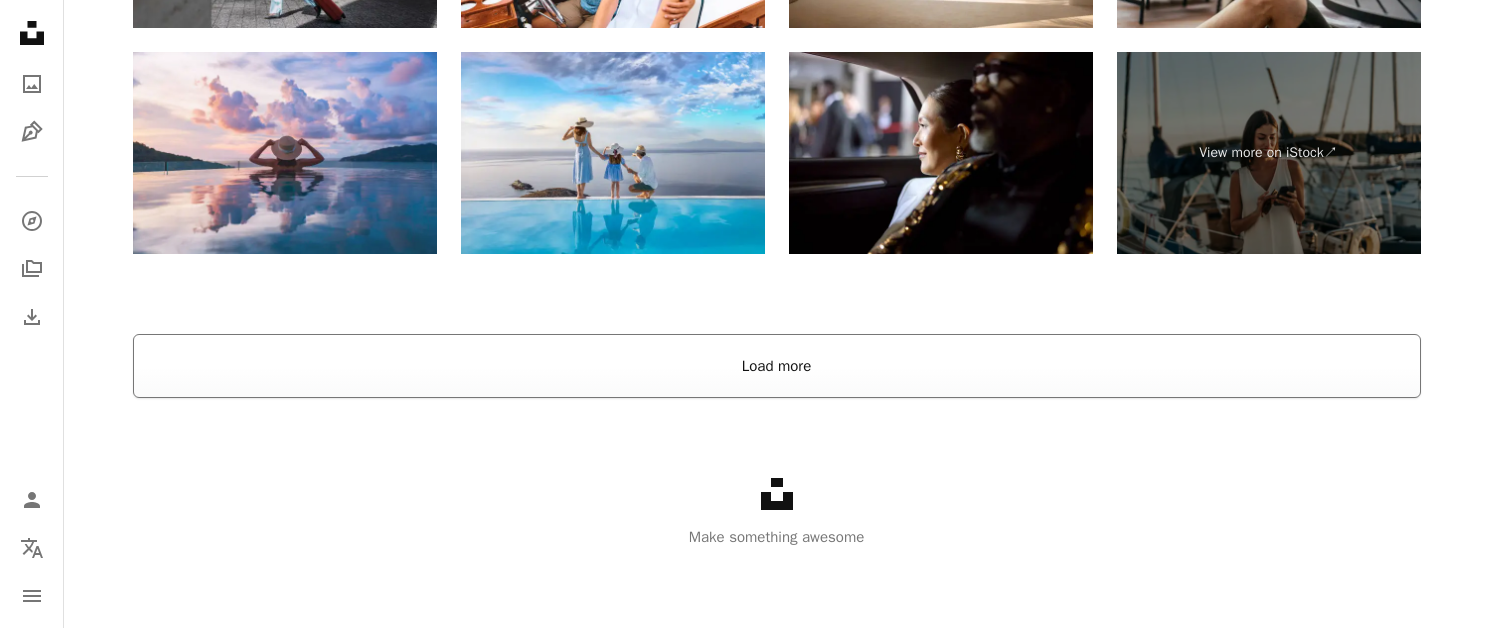 click on "Load more" at bounding box center (777, 366) 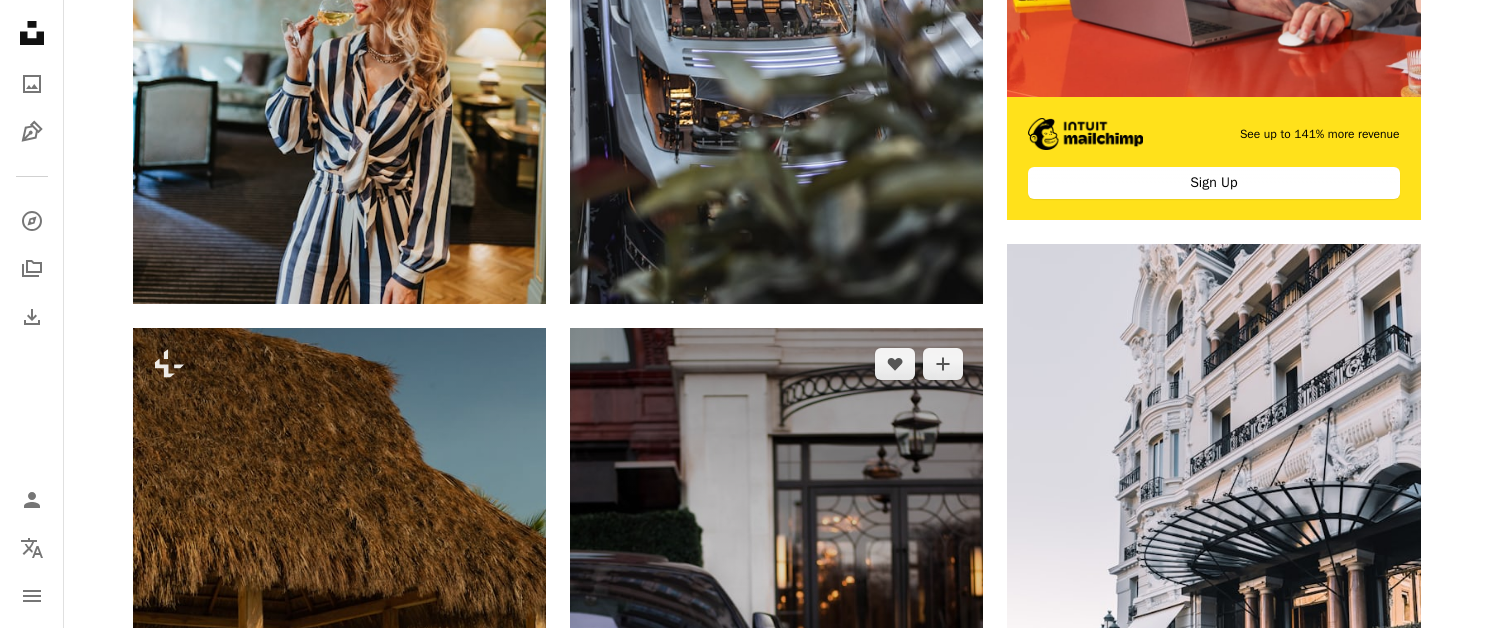 scroll, scrollTop: 0, scrollLeft: 0, axis: both 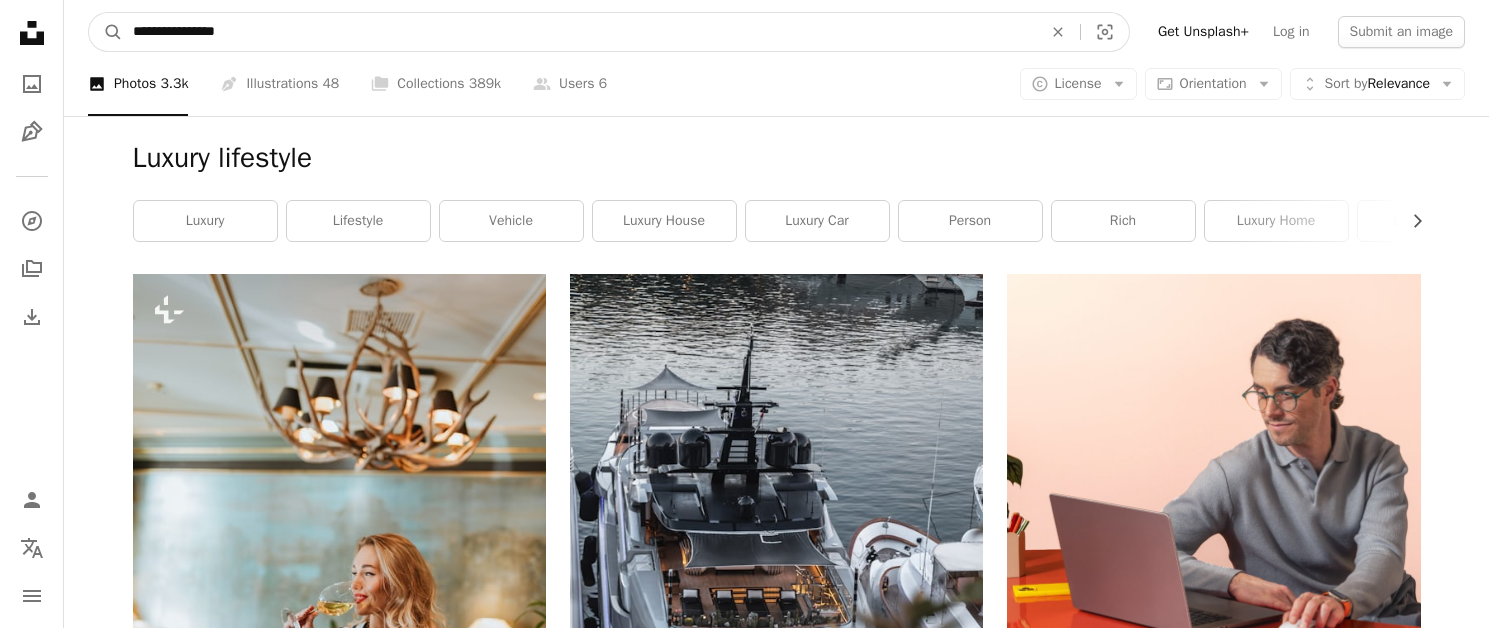 click on "**********" at bounding box center (579, 32) 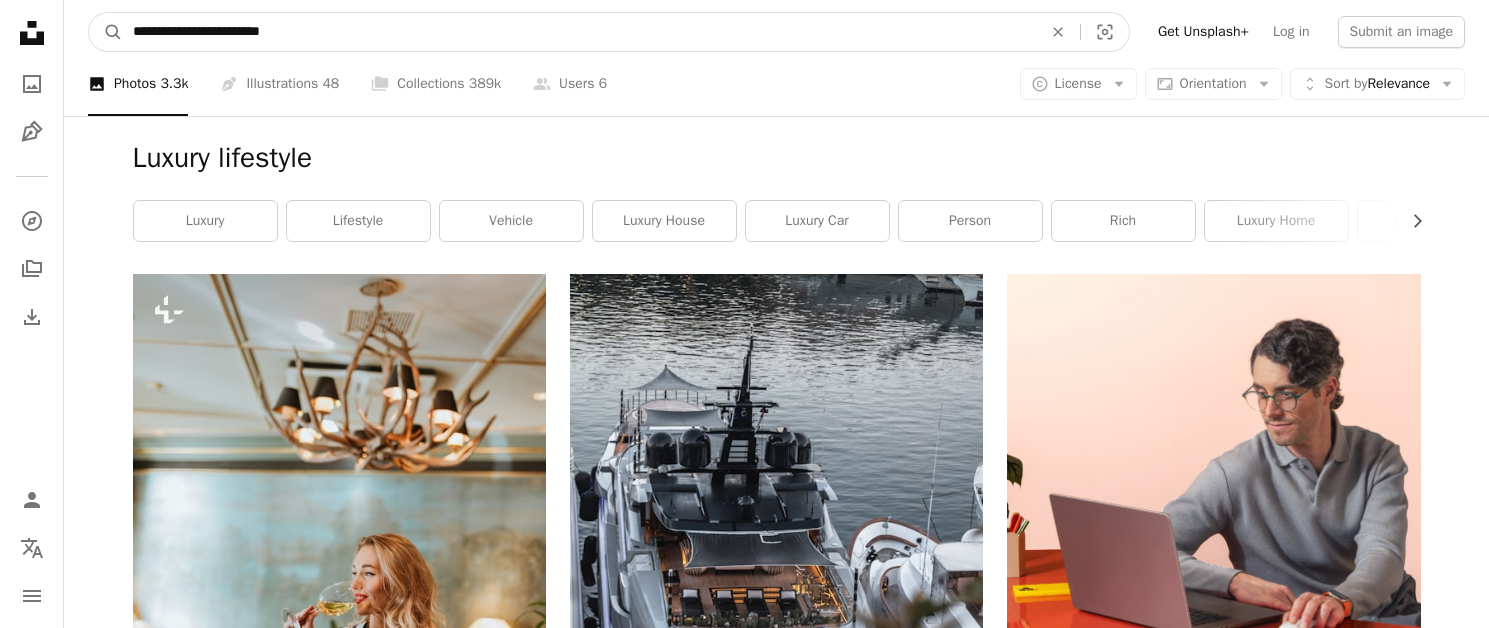 type on "**********" 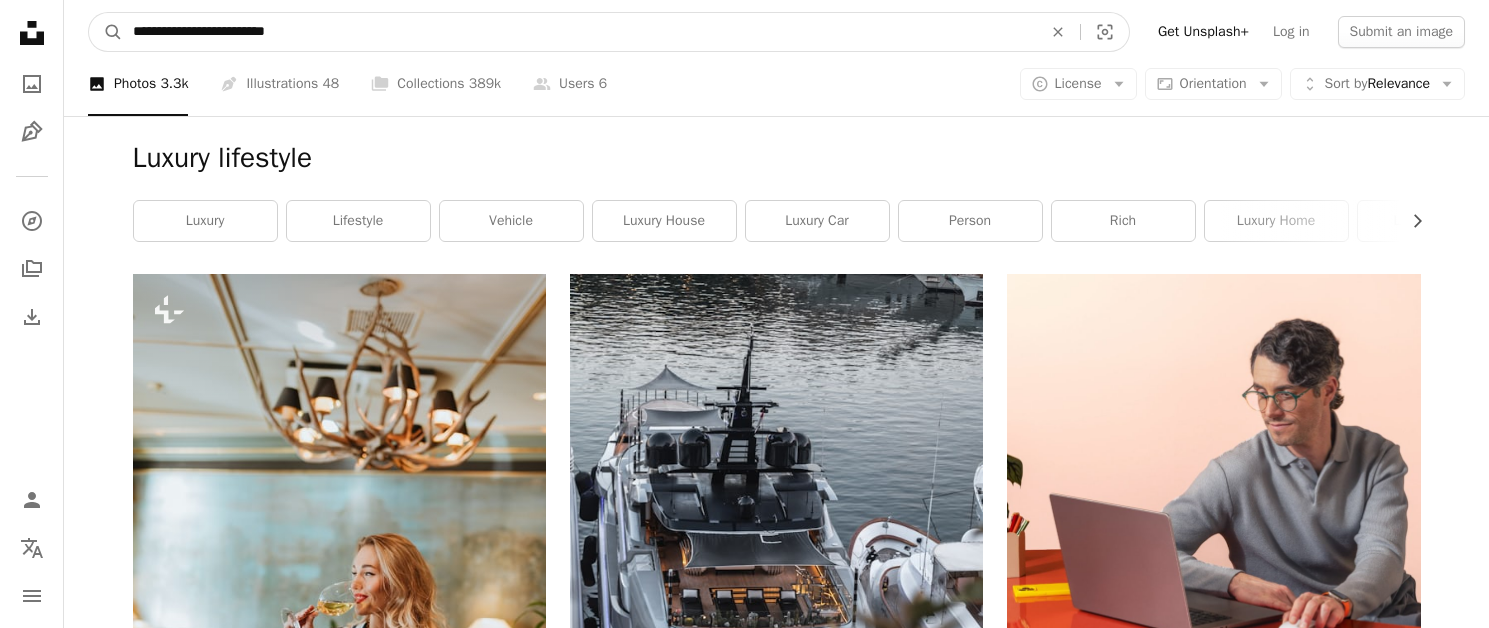 click on "A magnifying glass" at bounding box center (106, 32) 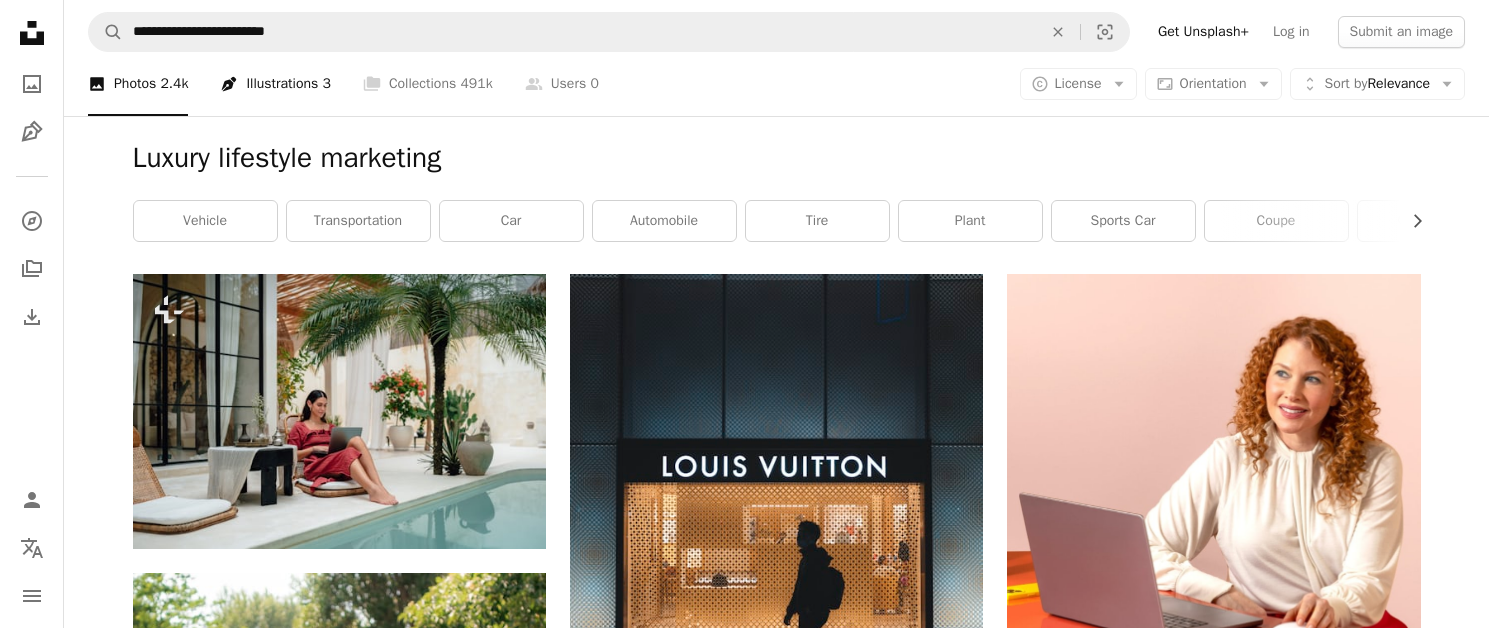 click on "Pen Tool Illustrations   3" at bounding box center [275, 84] 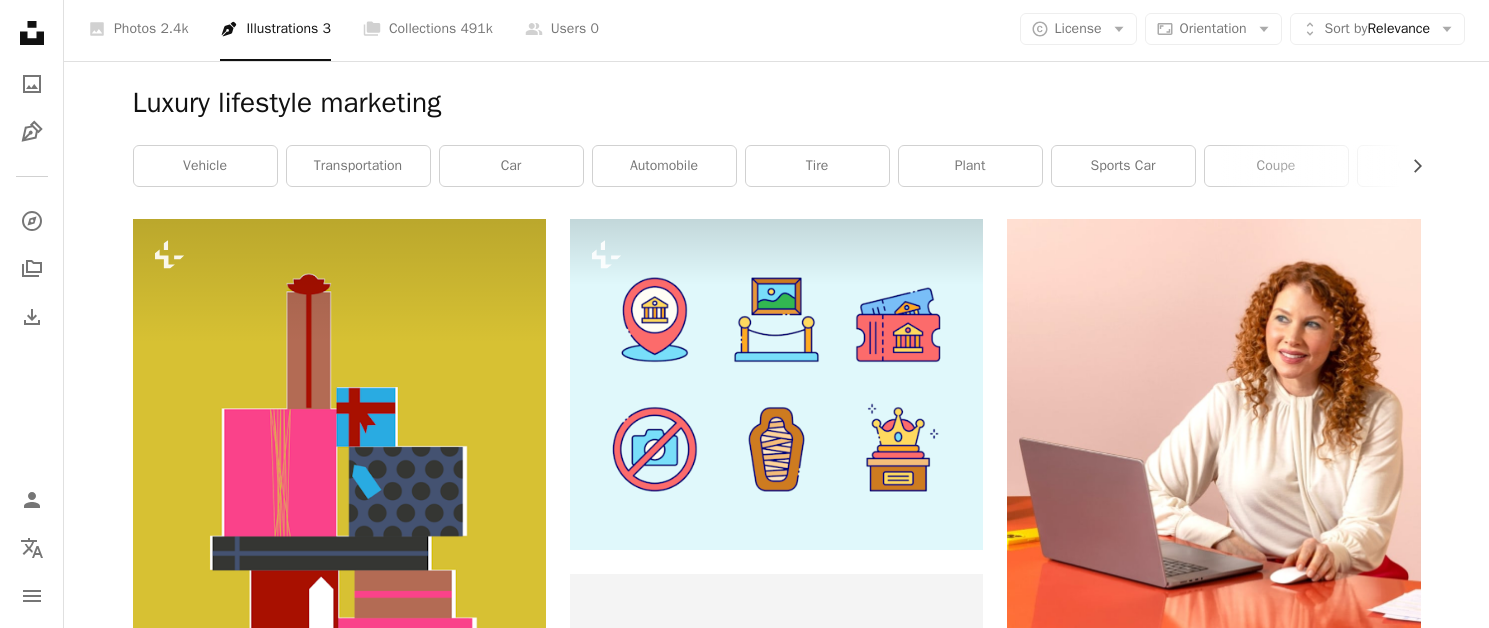 scroll, scrollTop: 0, scrollLeft: 0, axis: both 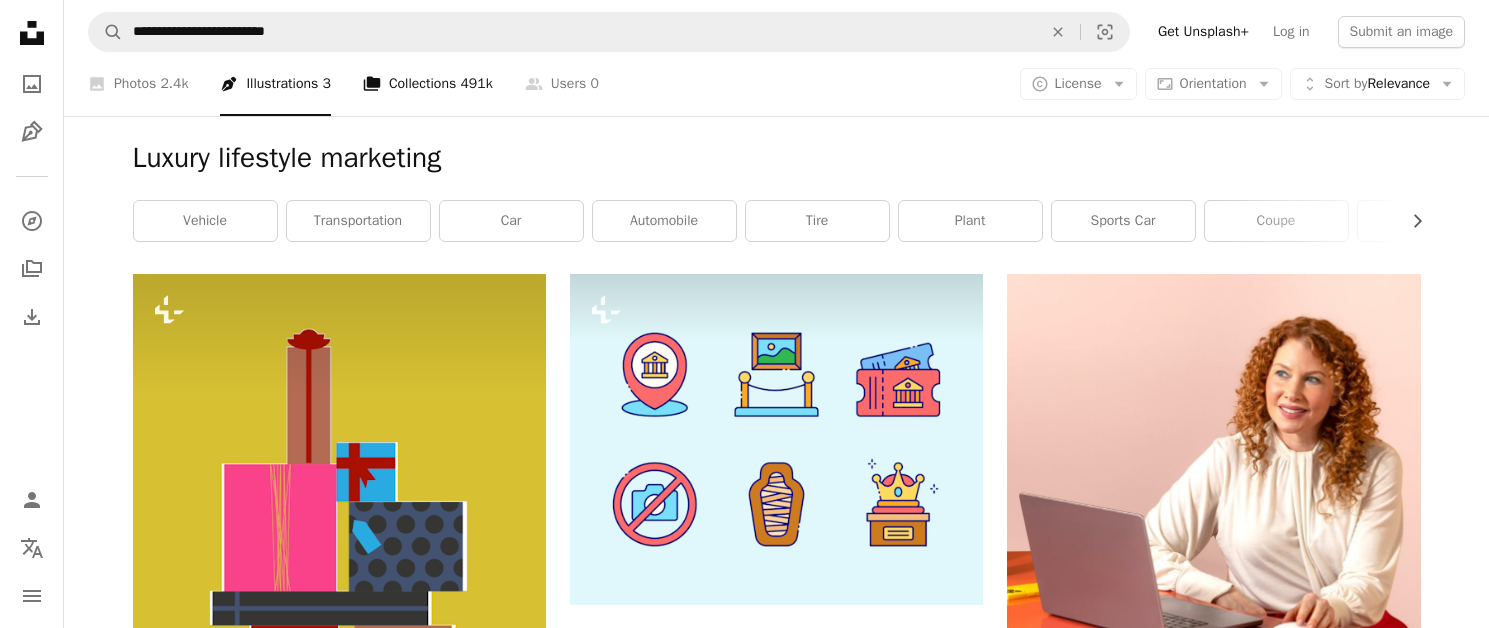 click on "A stack of folders Collections   491k" at bounding box center [428, 84] 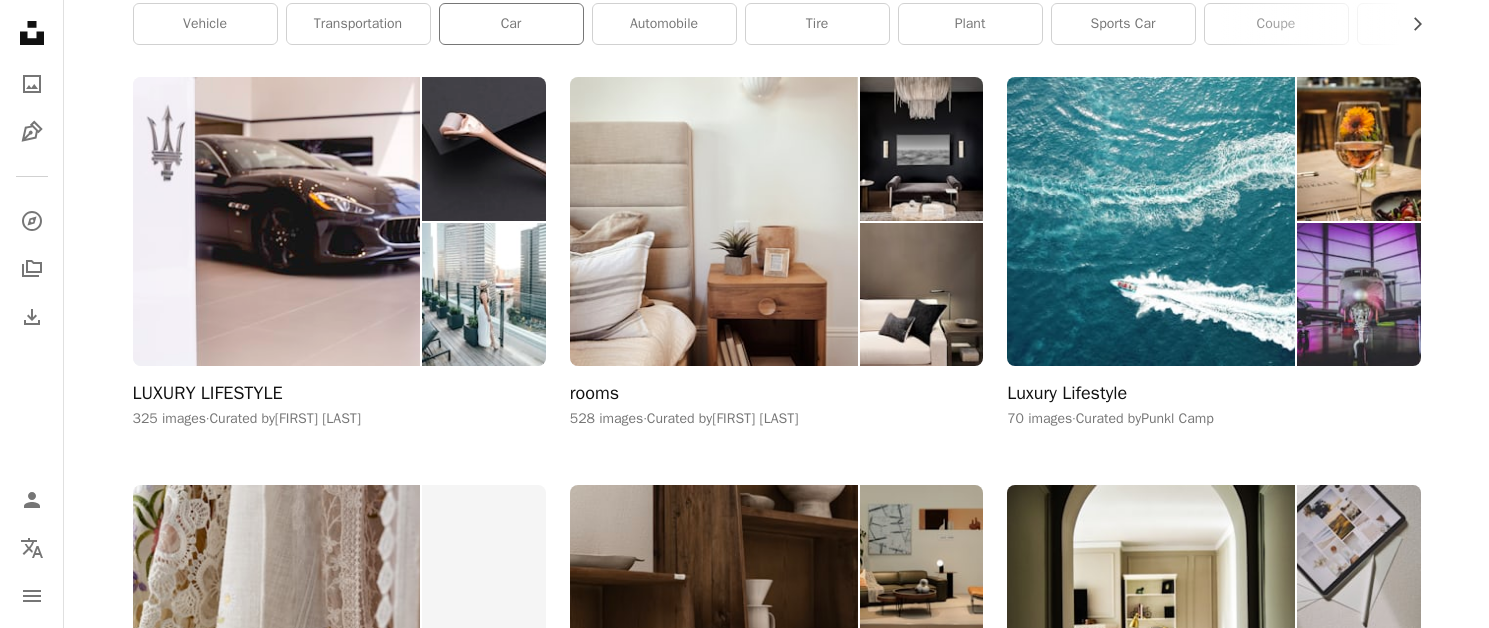 scroll, scrollTop: 0, scrollLeft: 0, axis: both 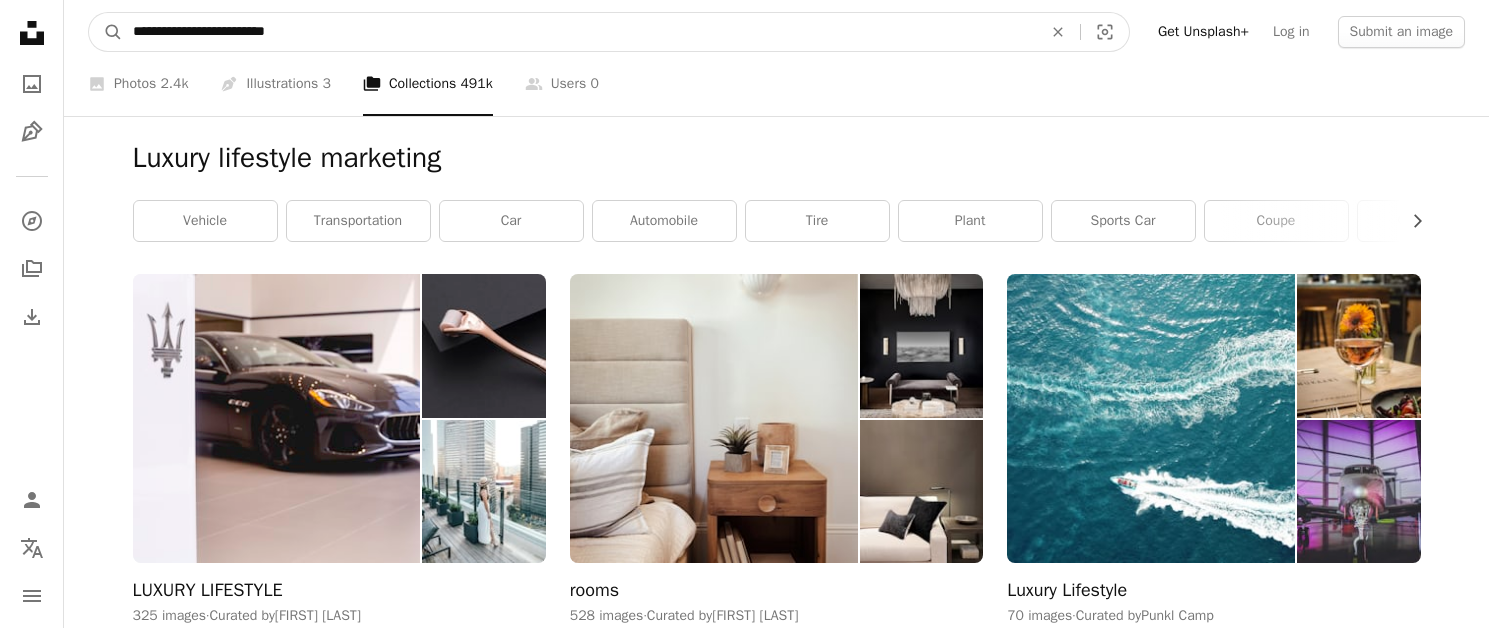 drag, startPoint x: 227, startPoint y: 30, endPoint x: 212, endPoint y: 28, distance: 15.132746 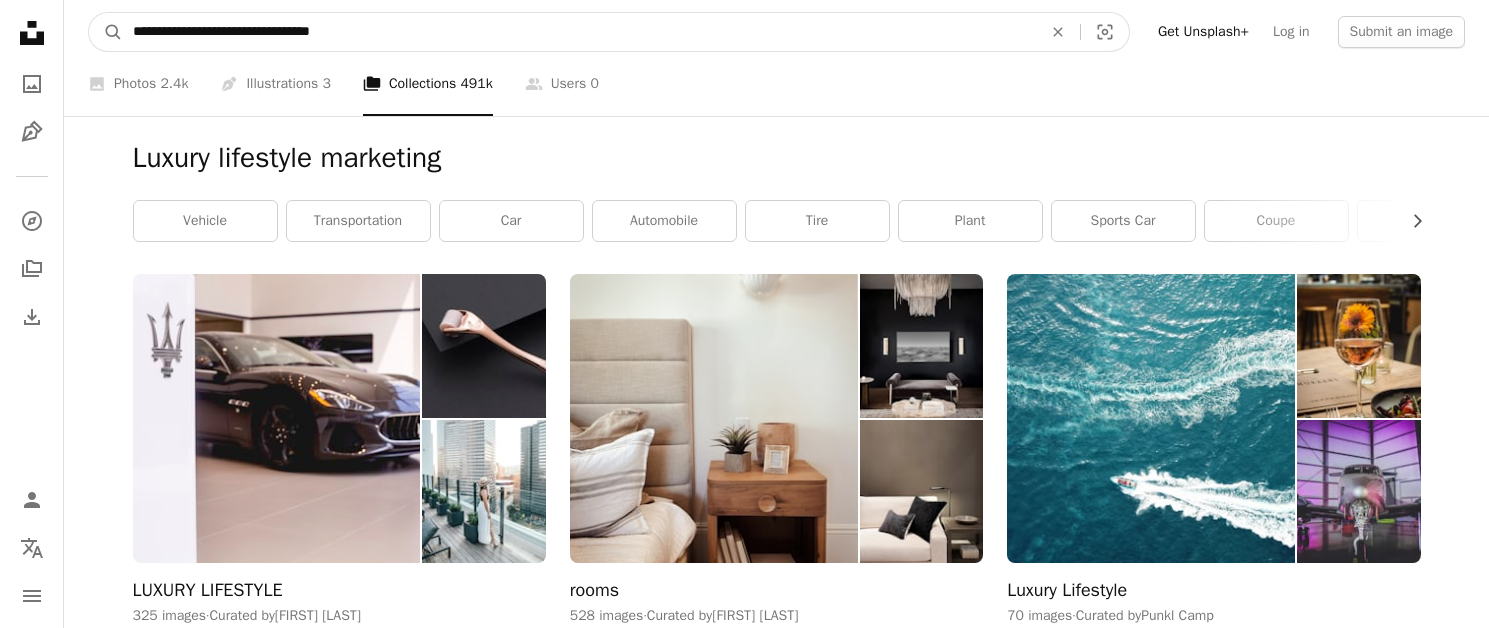 type on "**********" 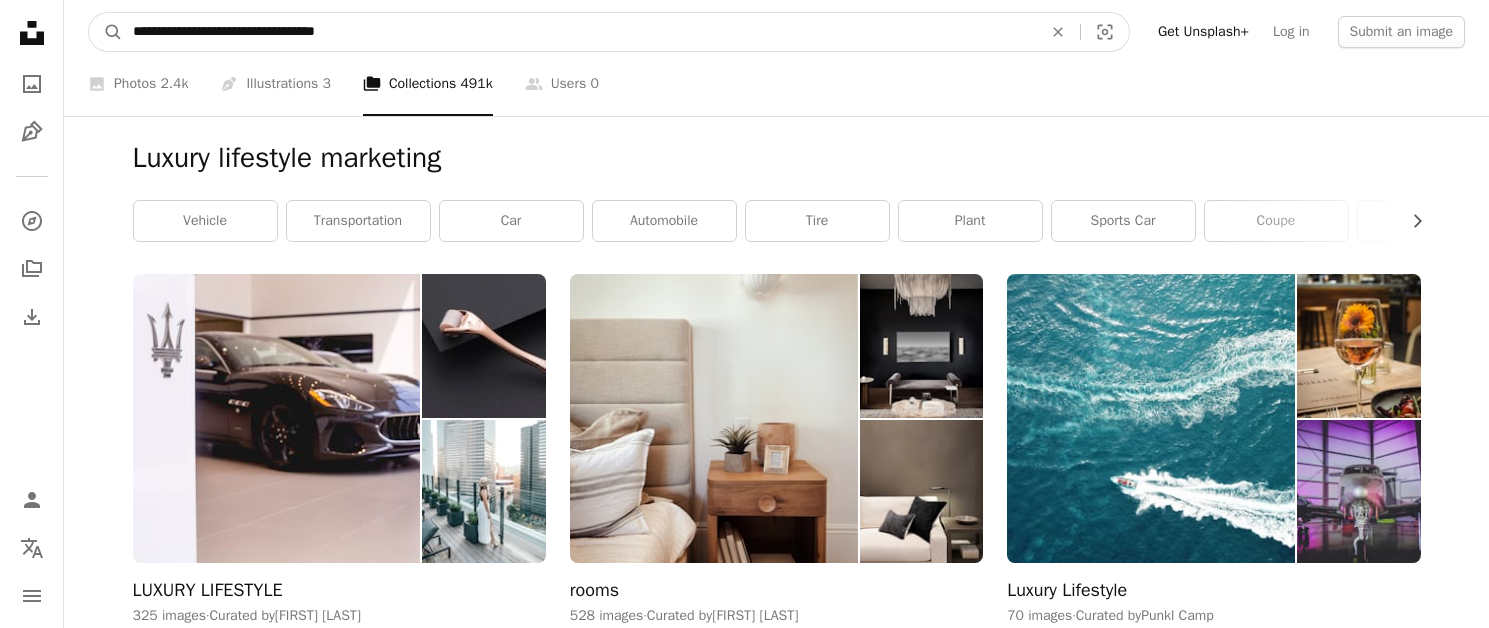 click on "A magnifying glass" at bounding box center [106, 32] 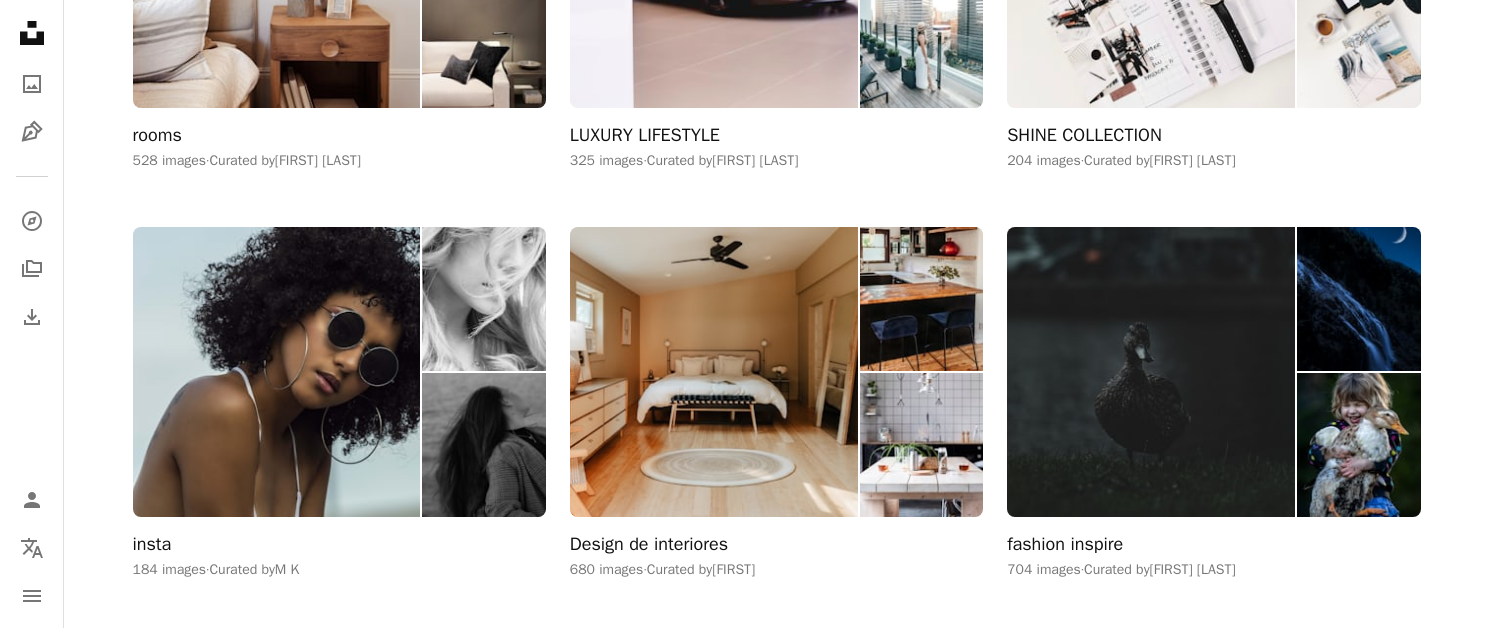 scroll, scrollTop: 0, scrollLeft: 0, axis: both 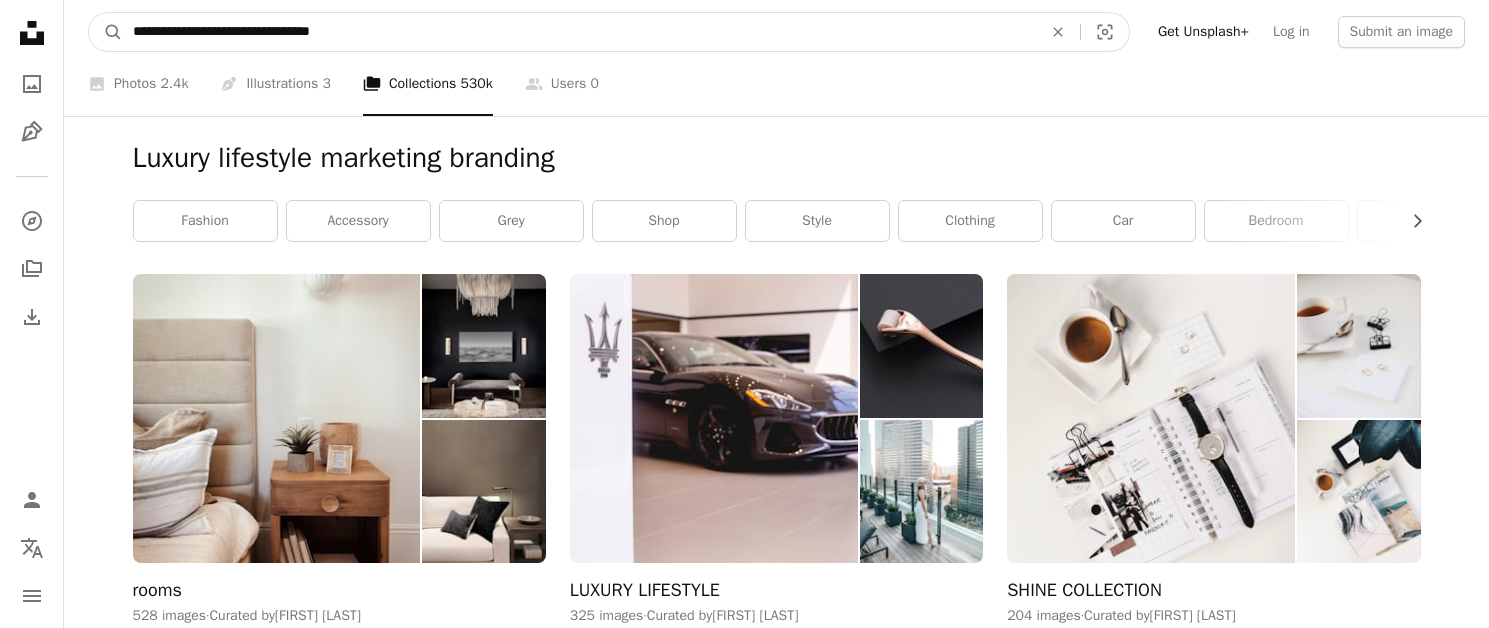 click on "**********" at bounding box center [579, 32] 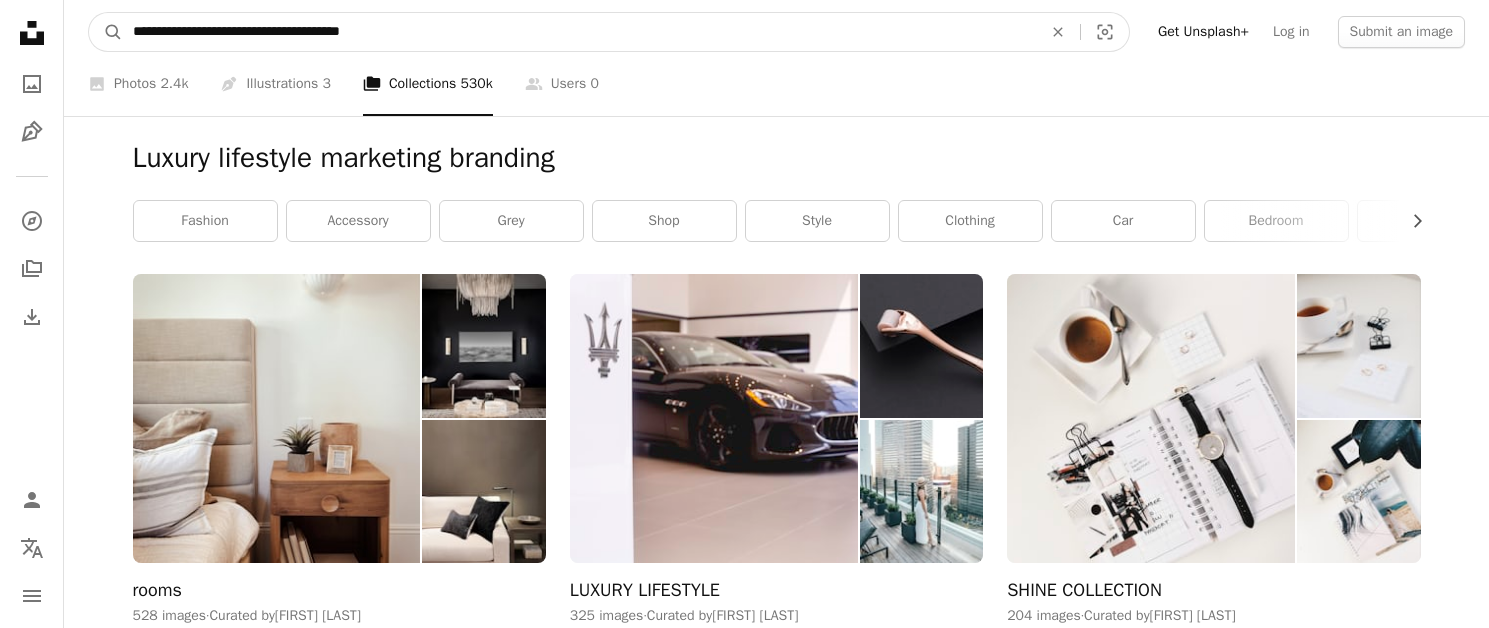 type on "**********" 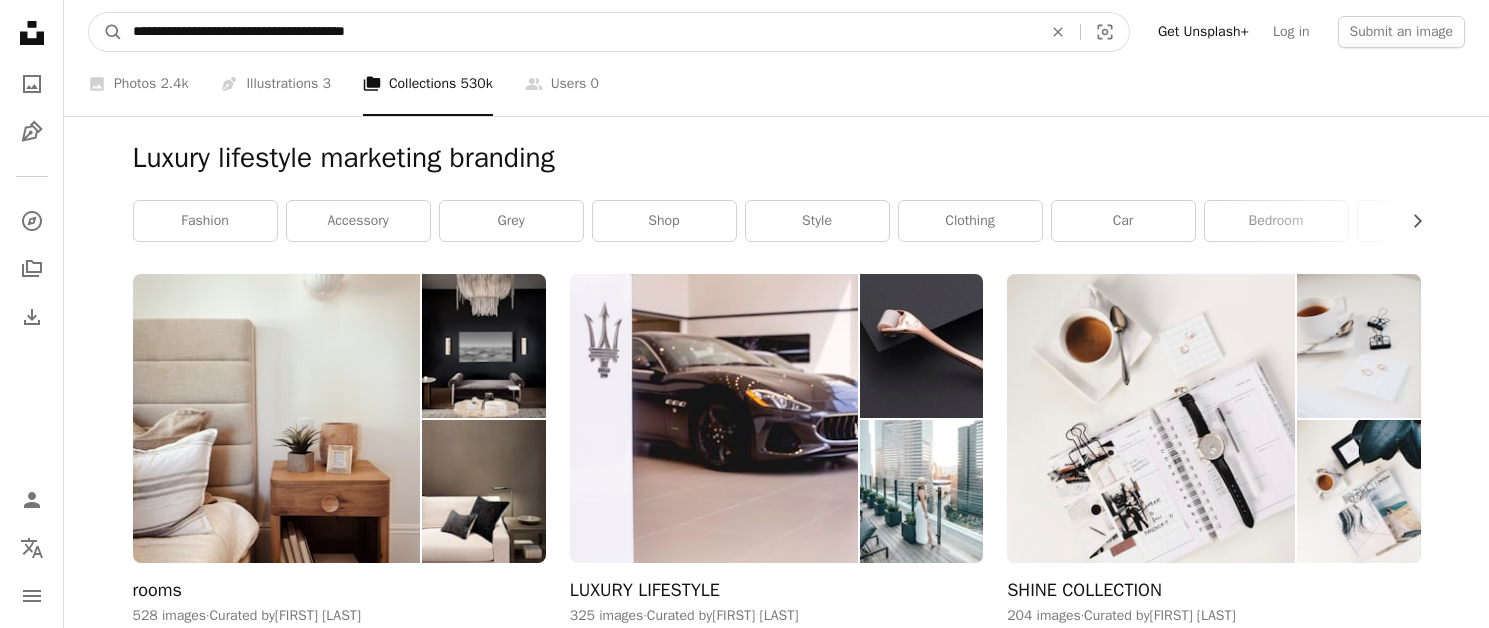click on "A magnifying glass" at bounding box center (106, 32) 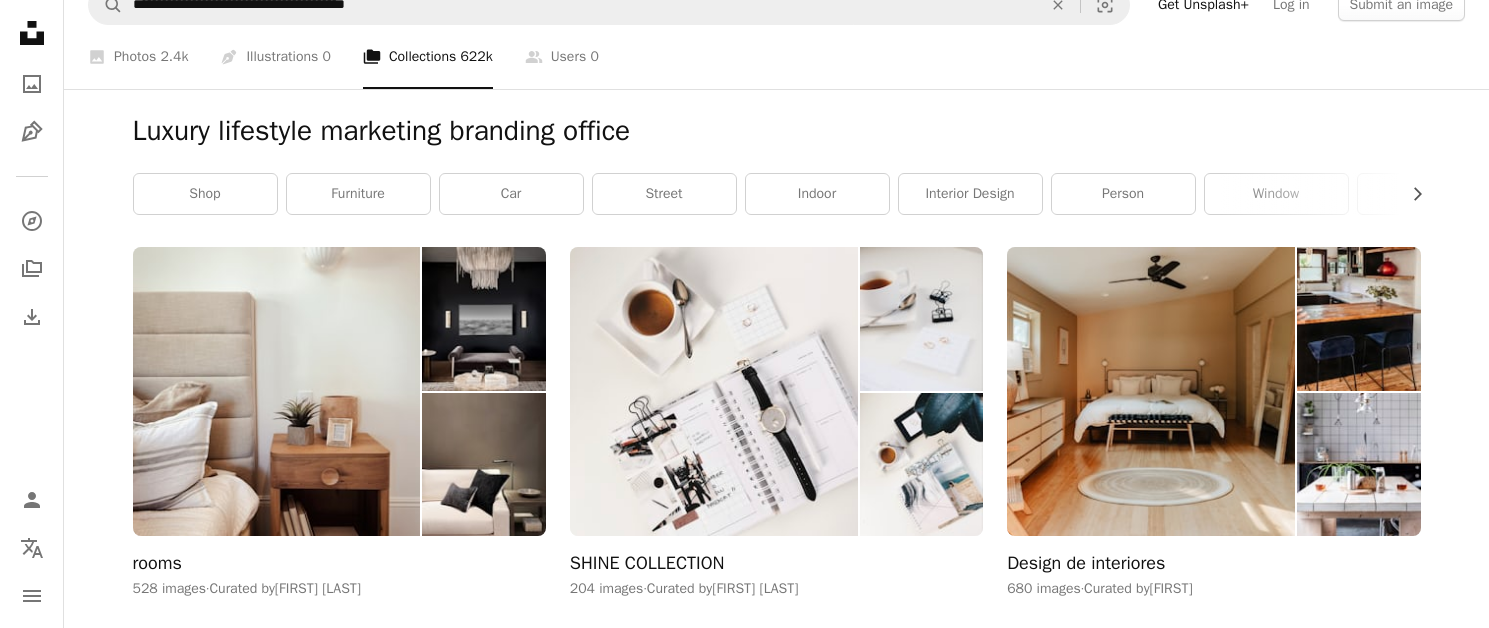 scroll, scrollTop: 0, scrollLeft: 0, axis: both 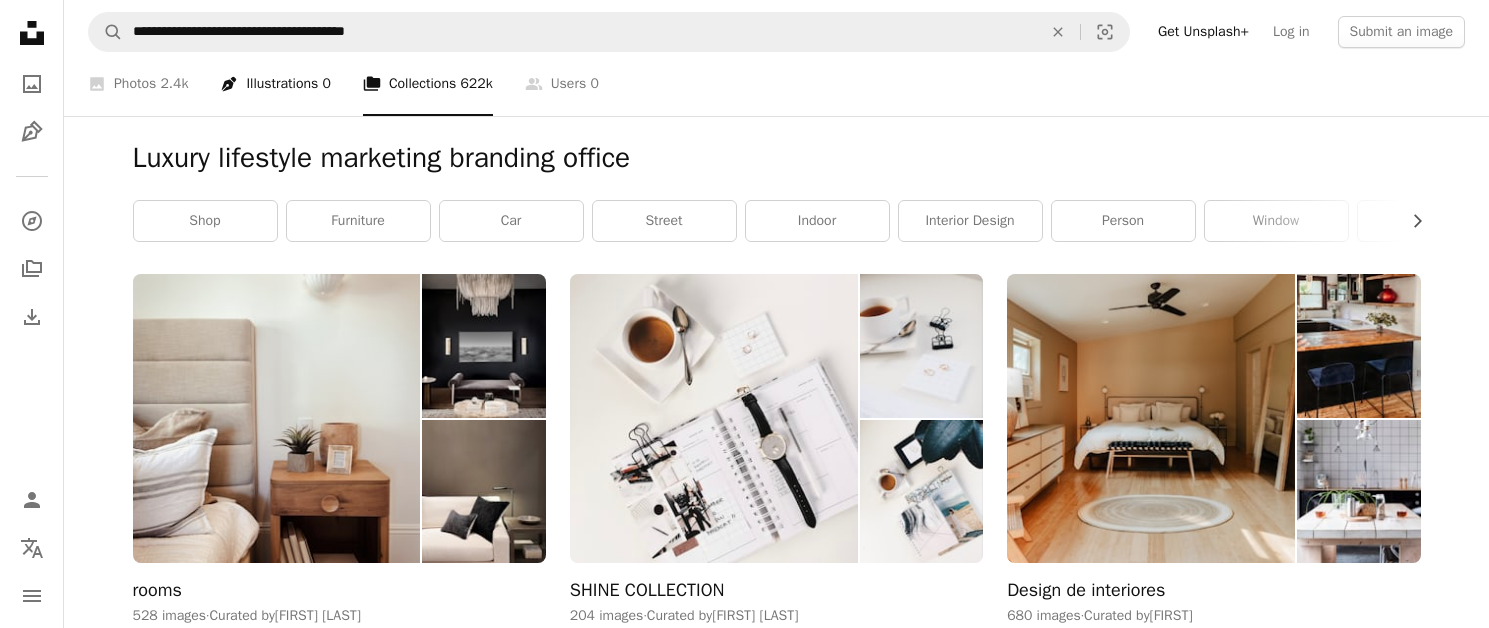 click on "Pen Tool Illustrations   0" at bounding box center (275, 84) 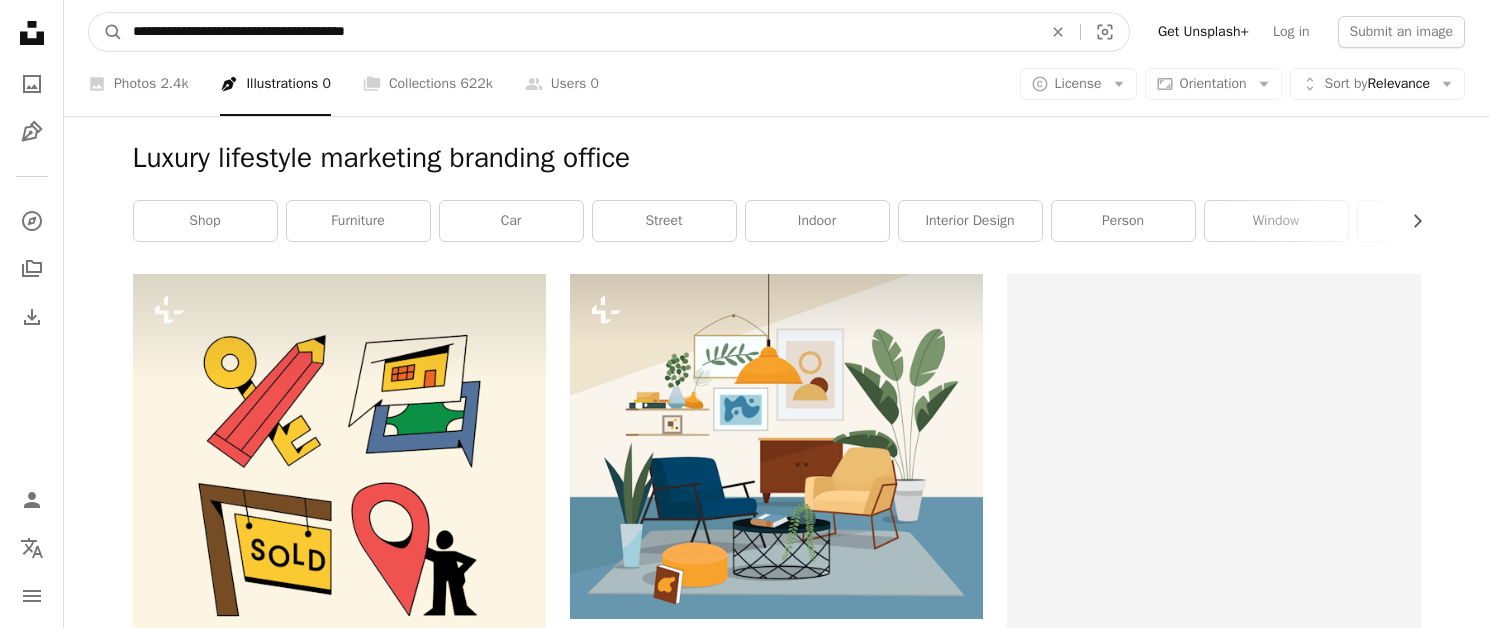 drag, startPoint x: 228, startPoint y: 30, endPoint x: 177, endPoint y: 22, distance: 51.62364 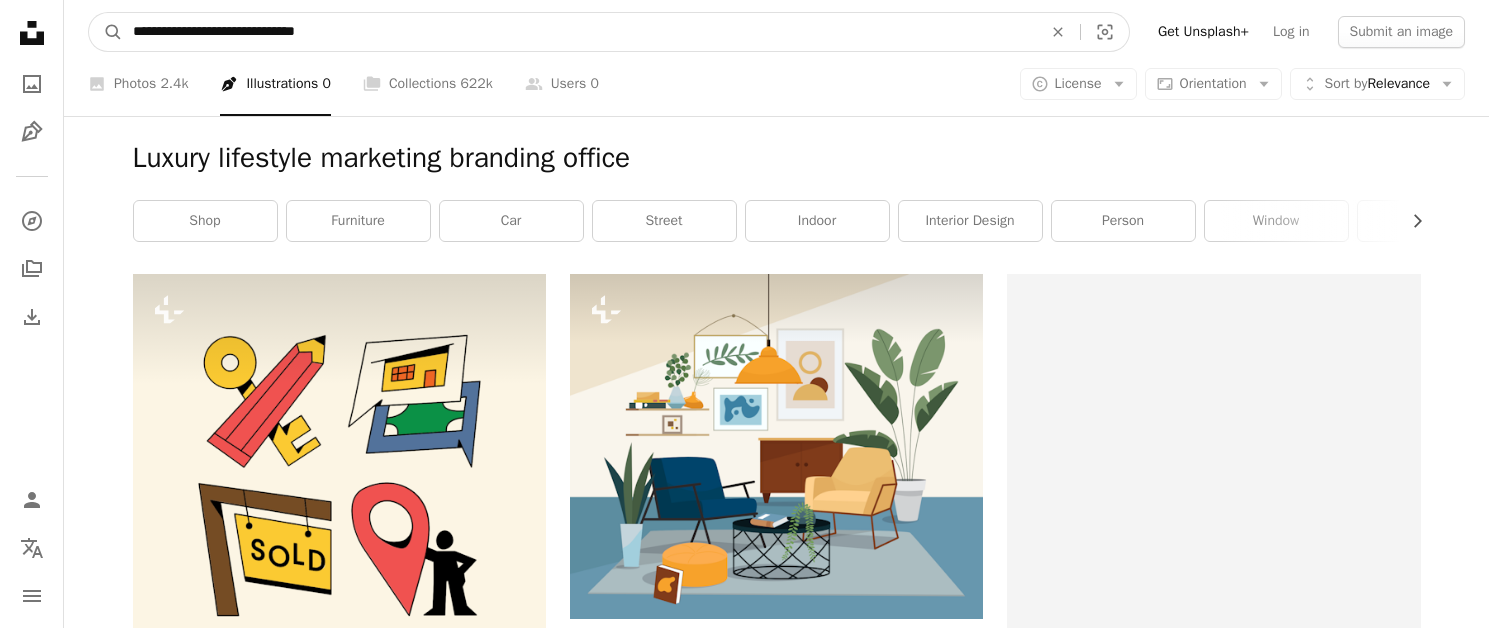 click on "A magnifying glass" at bounding box center [106, 32] 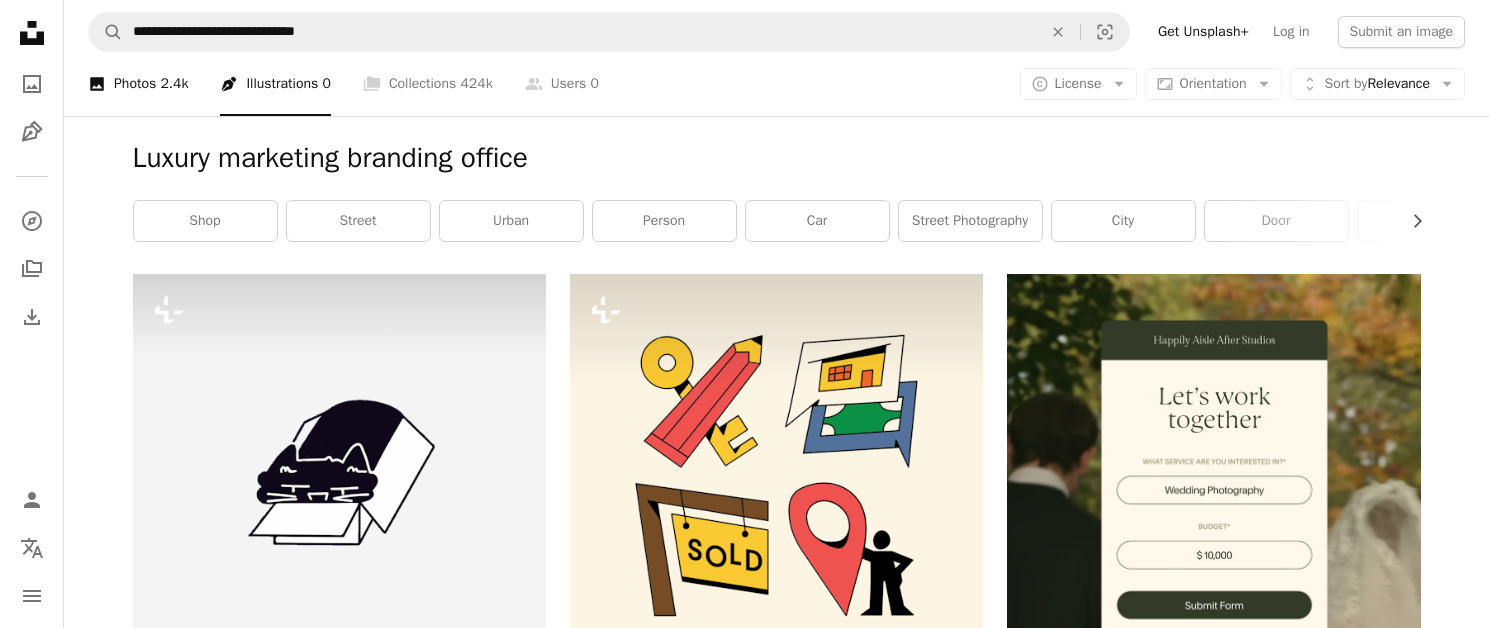 click on "A photo Photos   2.4k" at bounding box center (138, 84) 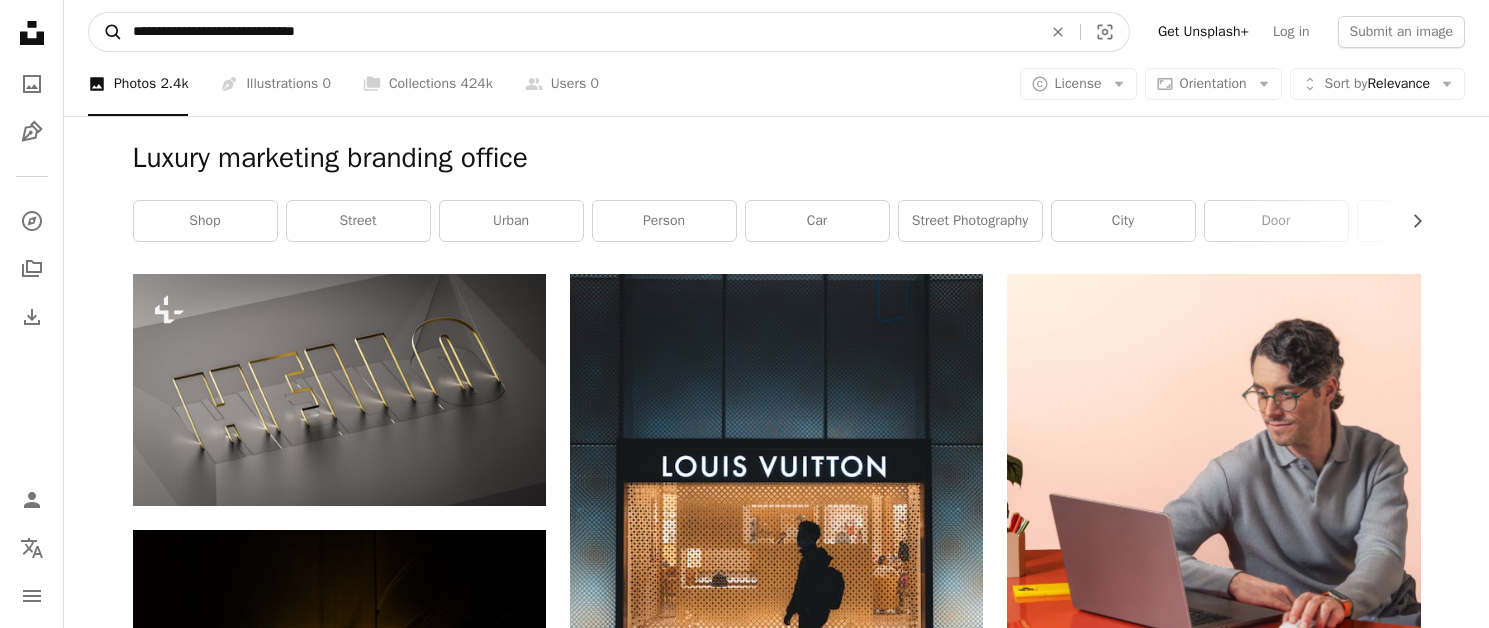 drag, startPoint x: 171, startPoint y: 32, endPoint x: 107, endPoint y: 21, distance: 64.93843 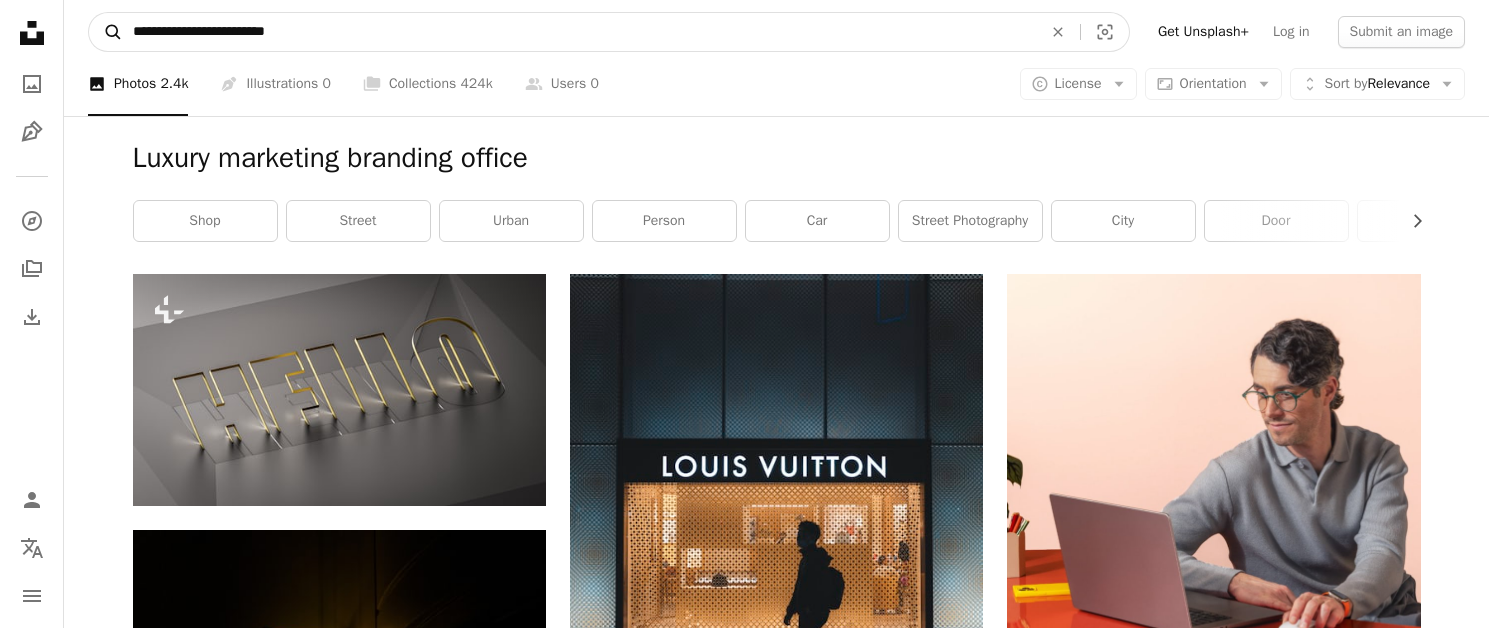 type on "**********" 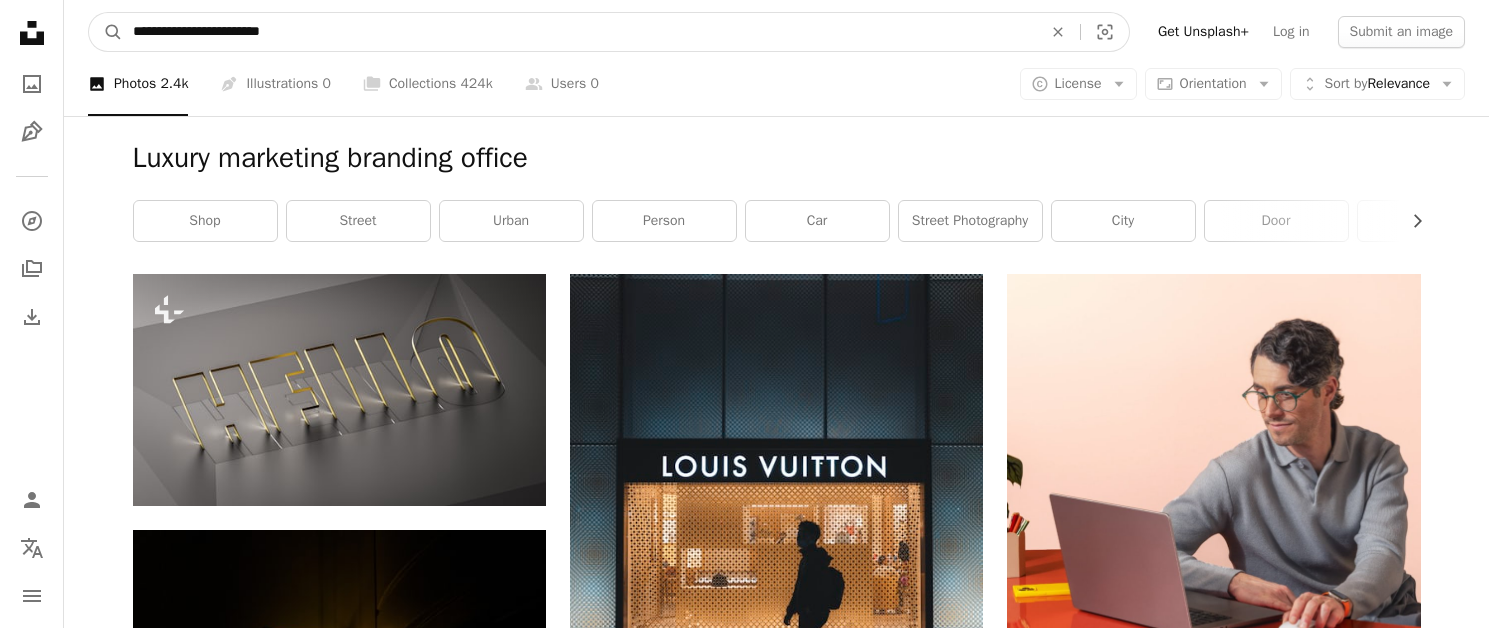 click on "**********" at bounding box center [579, 32] 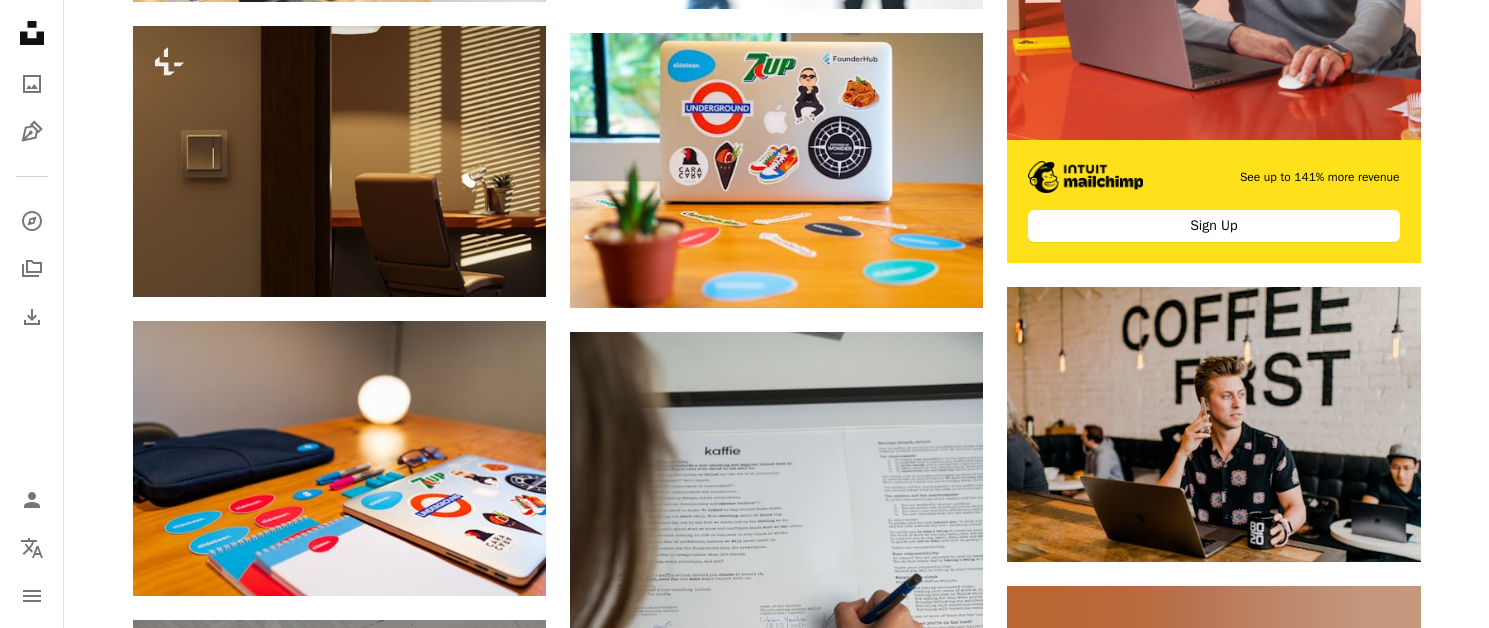 scroll, scrollTop: 0, scrollLeft: 0, axis: both 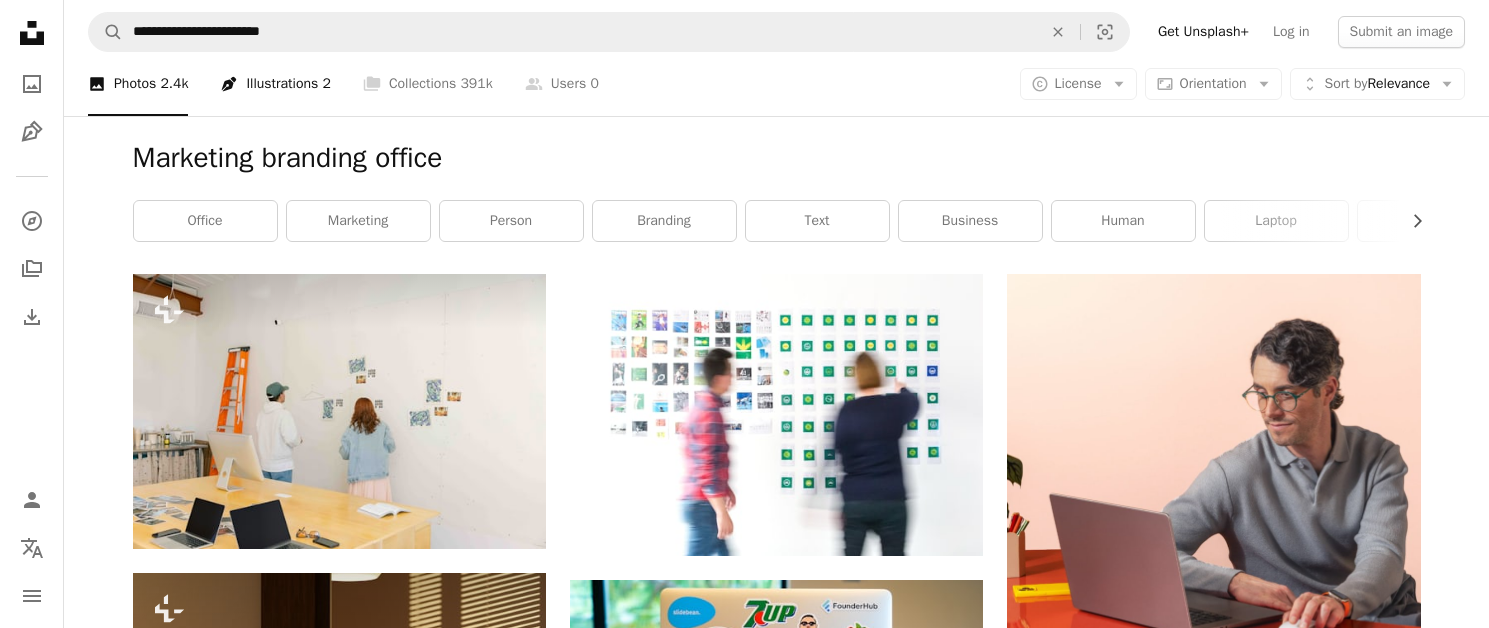 click on "Pen Tool Illustrations   2" at bounding box center (275, 84) 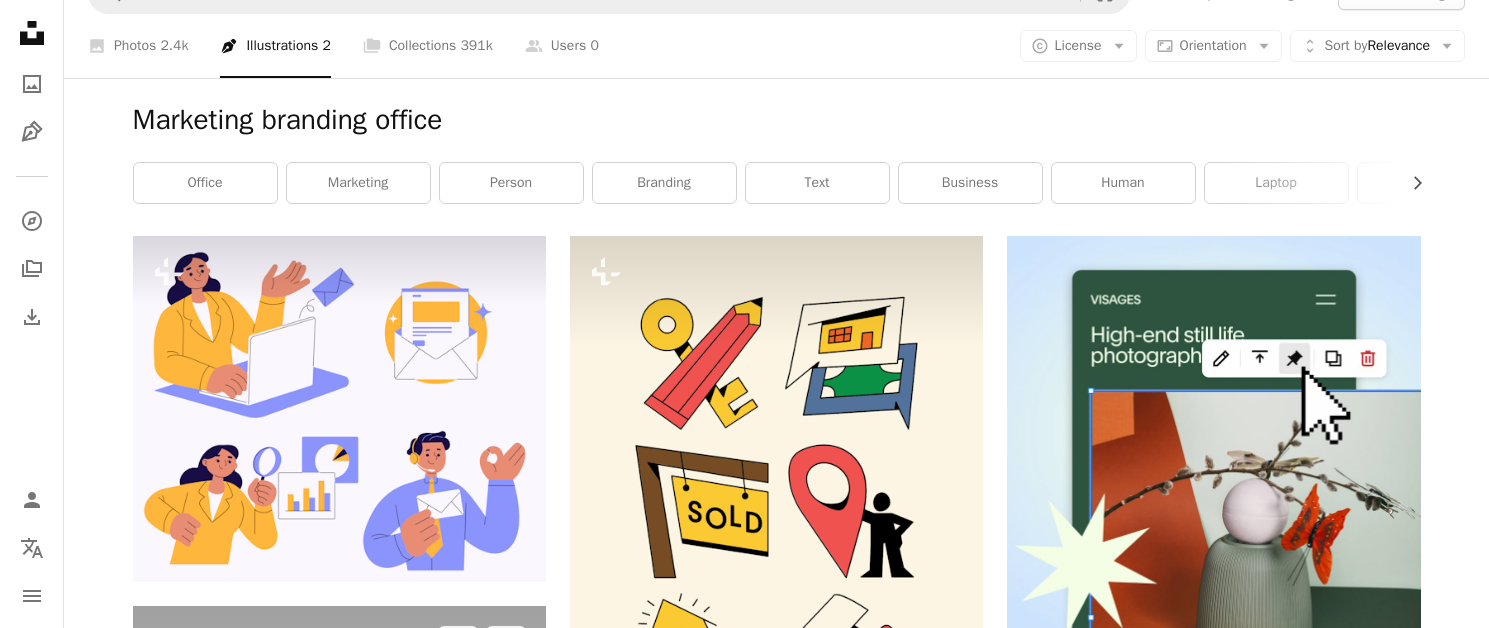 scroll, scrollTop: 0, scrollLeft: 0, axis: both 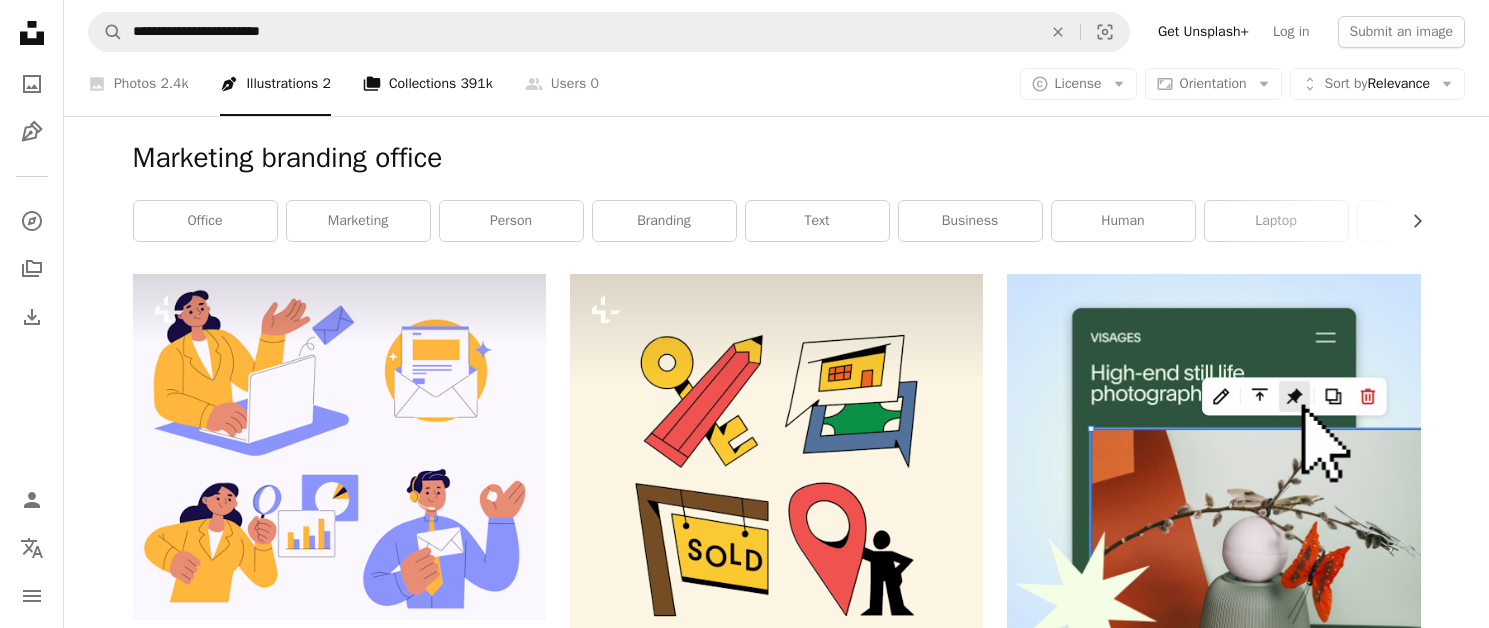 click on "391k" at bounding box center [476, 84] 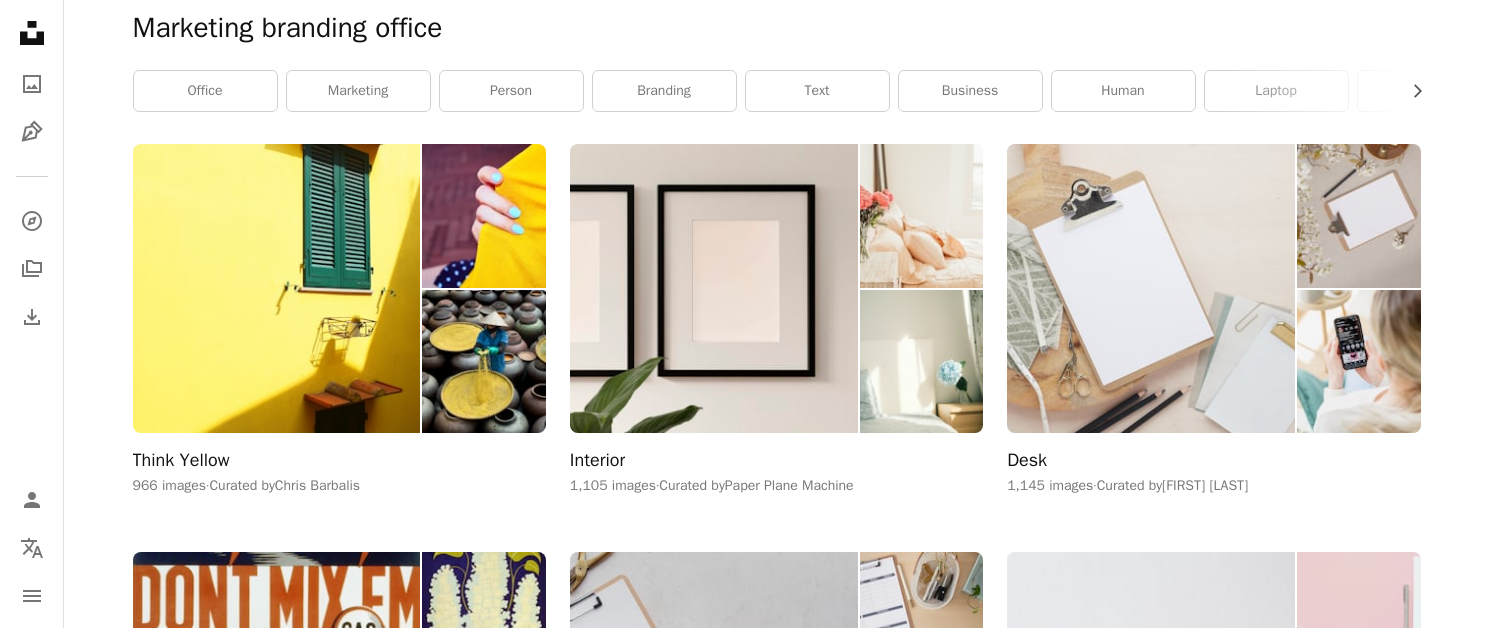 scroll, scrollTop: 147, scrollLeft: 0, axis: vertical 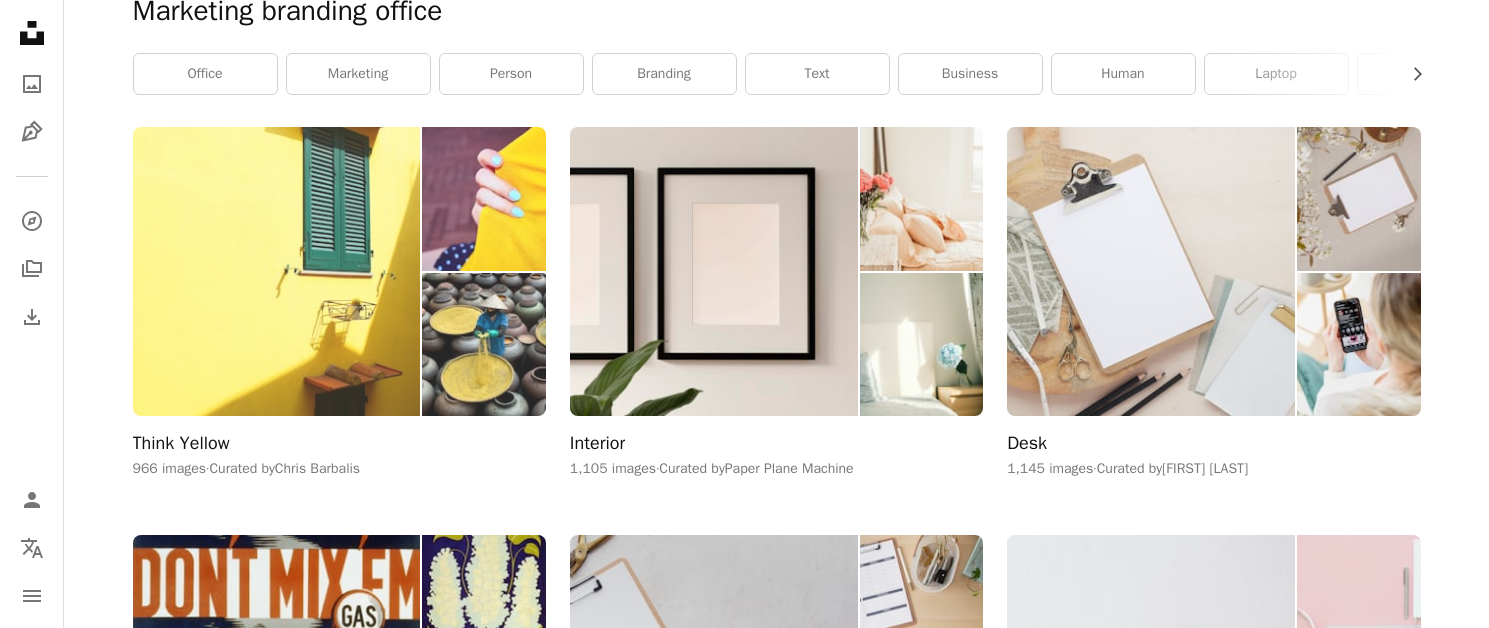 click at bounding box center (483, 199) 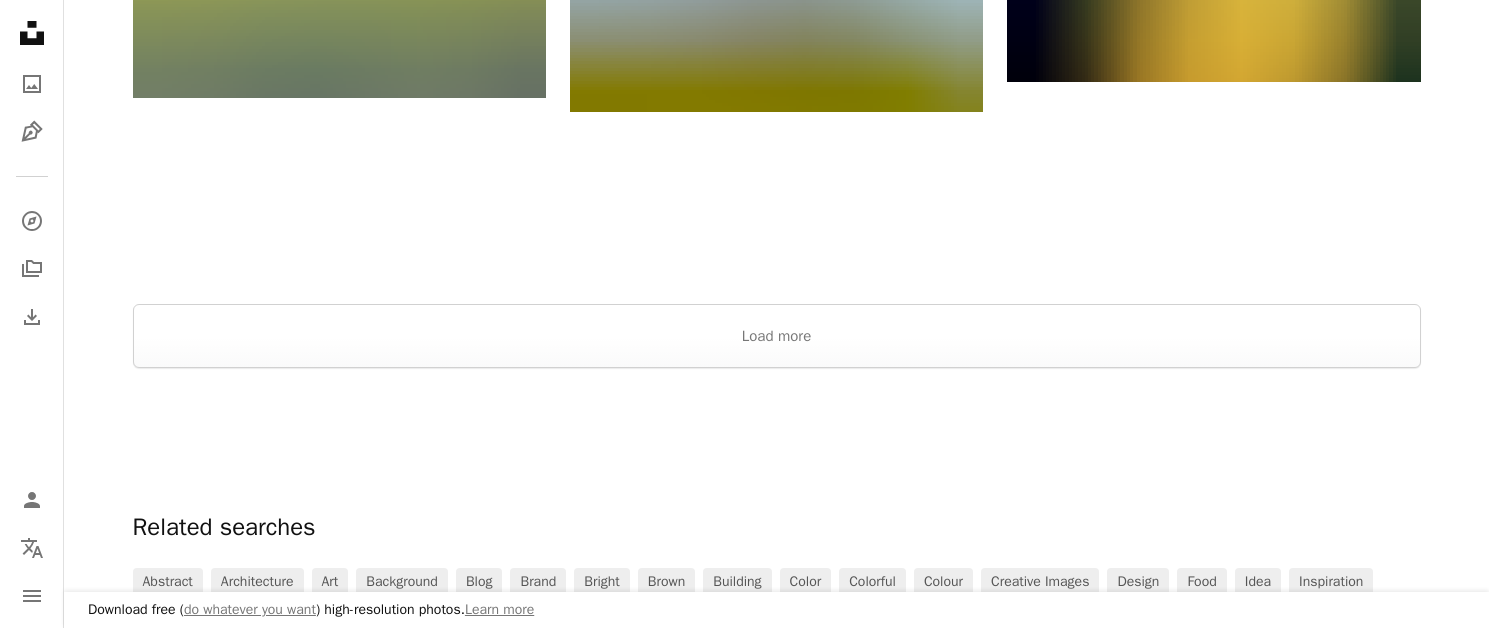 scroll, scrollTop: 2915, scrollLeft: 0, axis: vertical 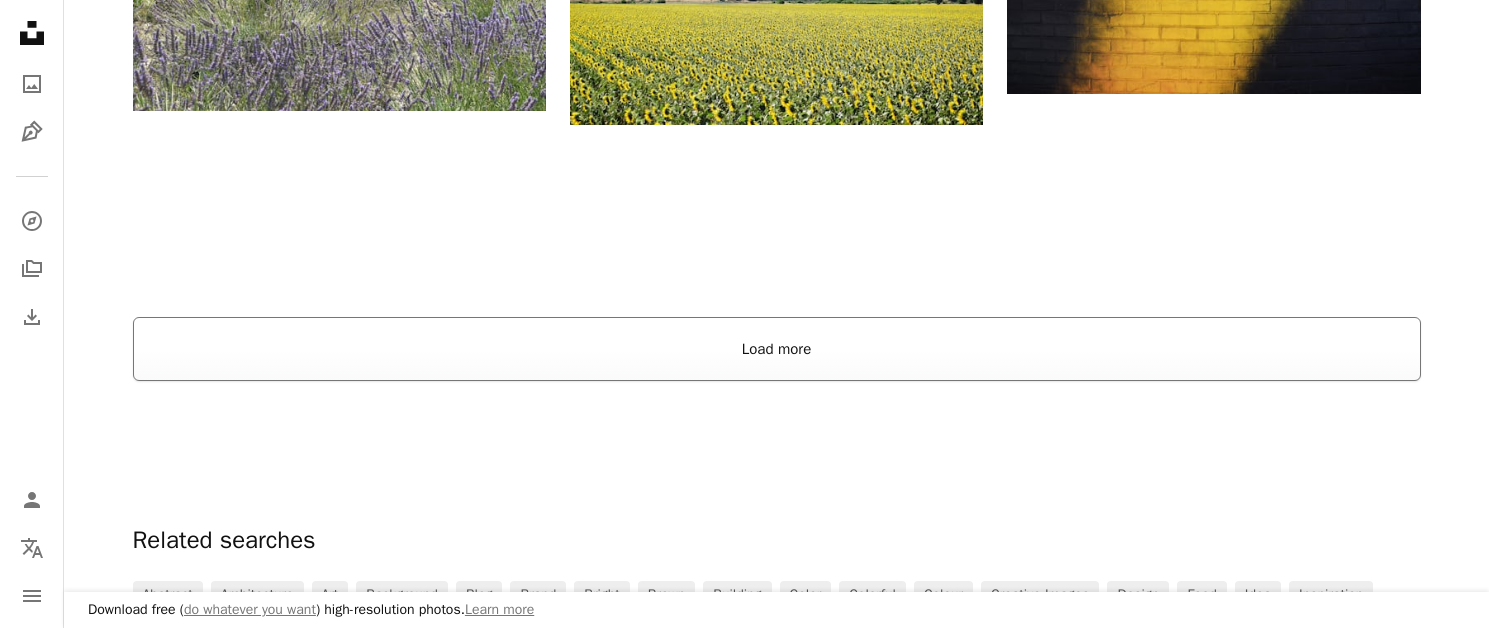 click on "Load more" at bounding box center [777, 349] 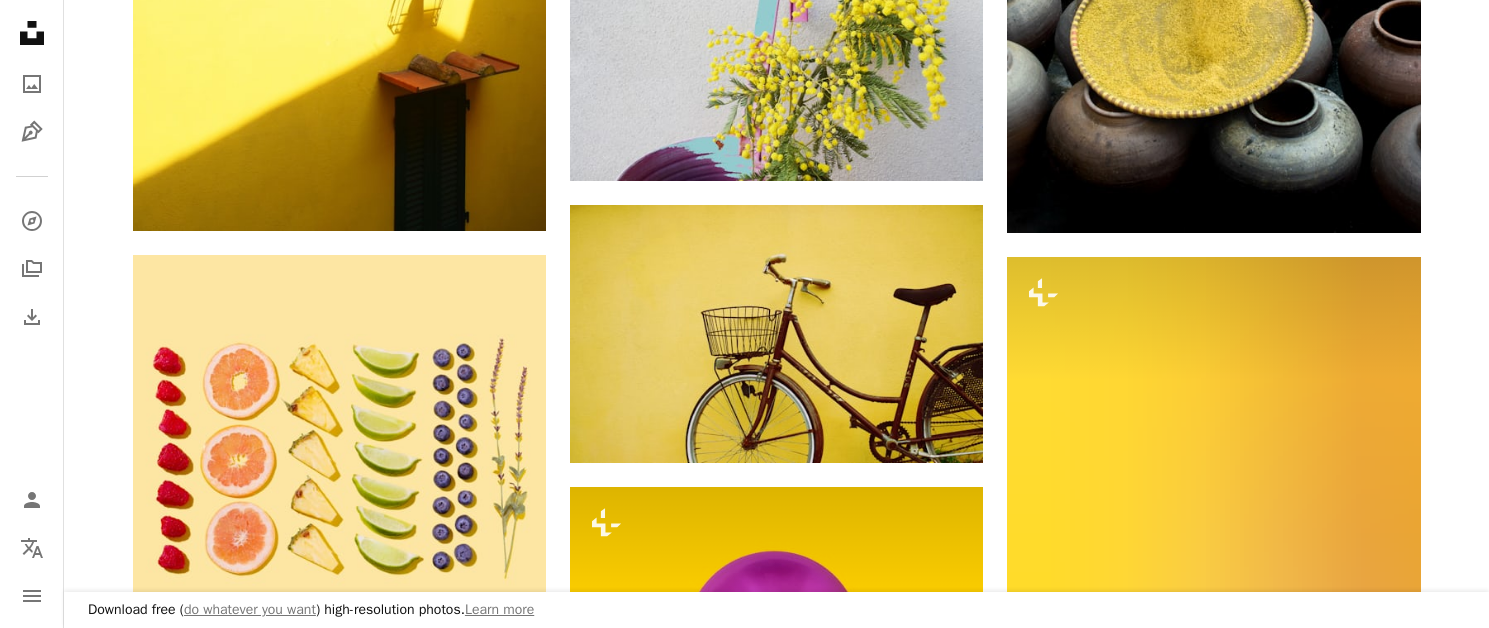 scroll, scrollTop: 0, scrollLeft: 0, axis: both 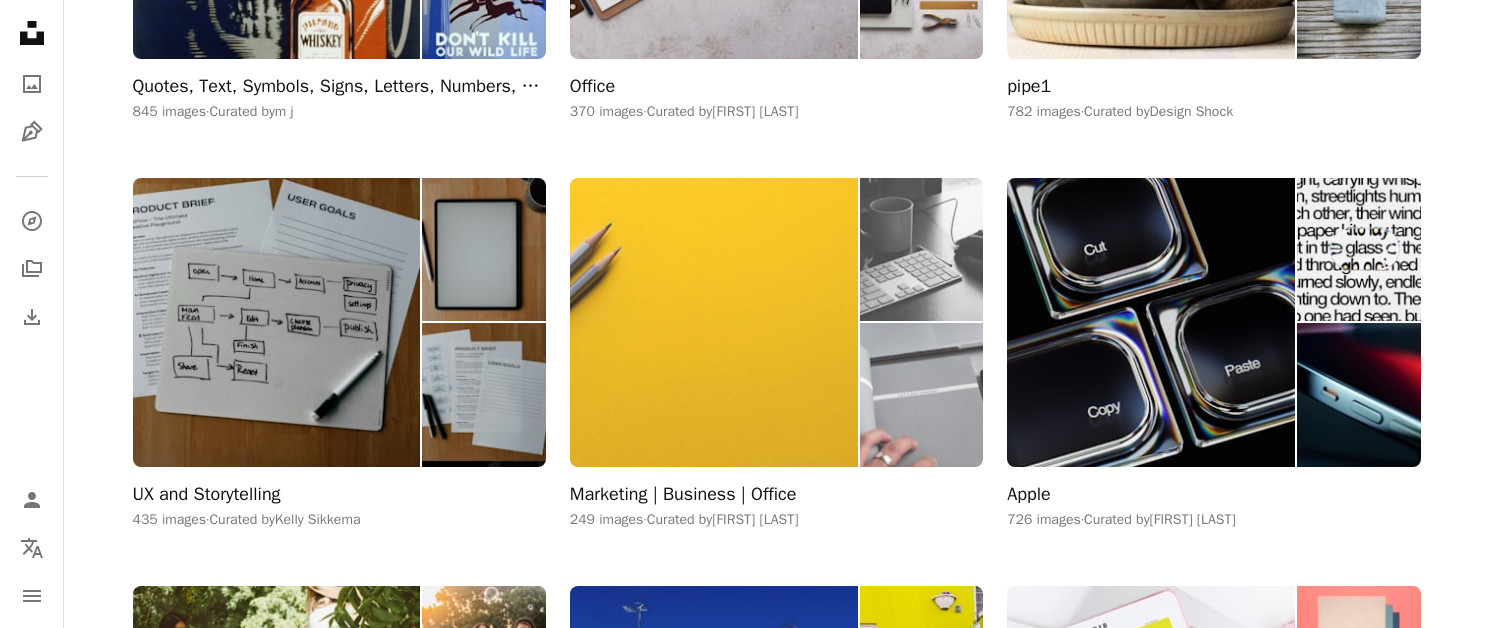 click at bounding box center (714, 322) 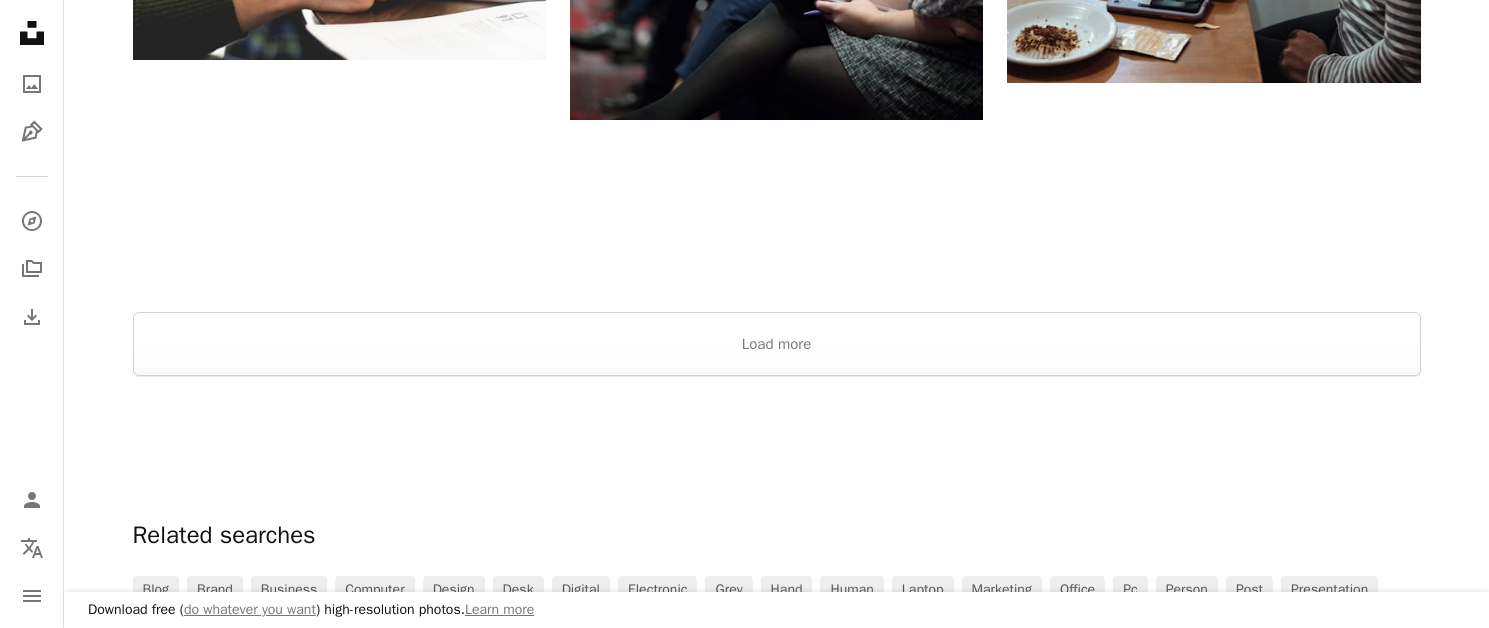 scroll, scrollTop: 2384, scrollLeft: 0, axis: vertical 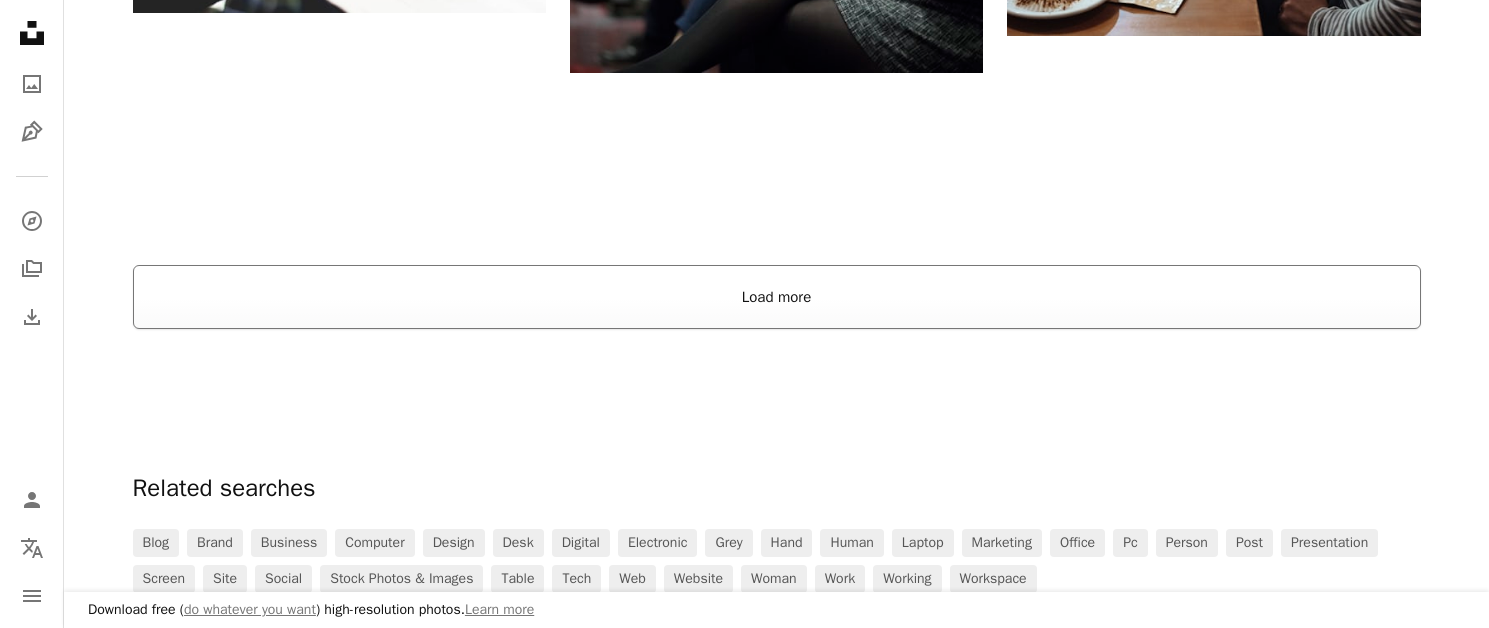 click on "Load more" at bounding box center (777, 297) 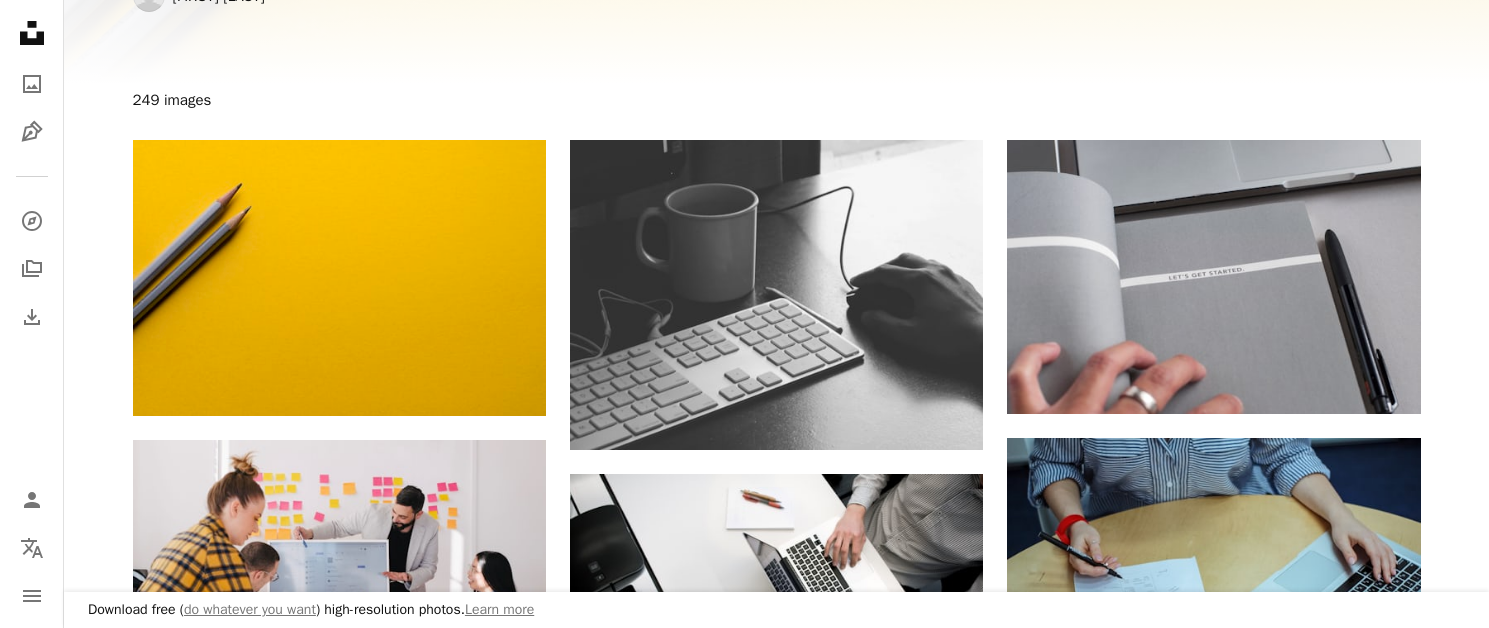 scroll, scrollTop: 0, scrollLeft: 0, axis: both 